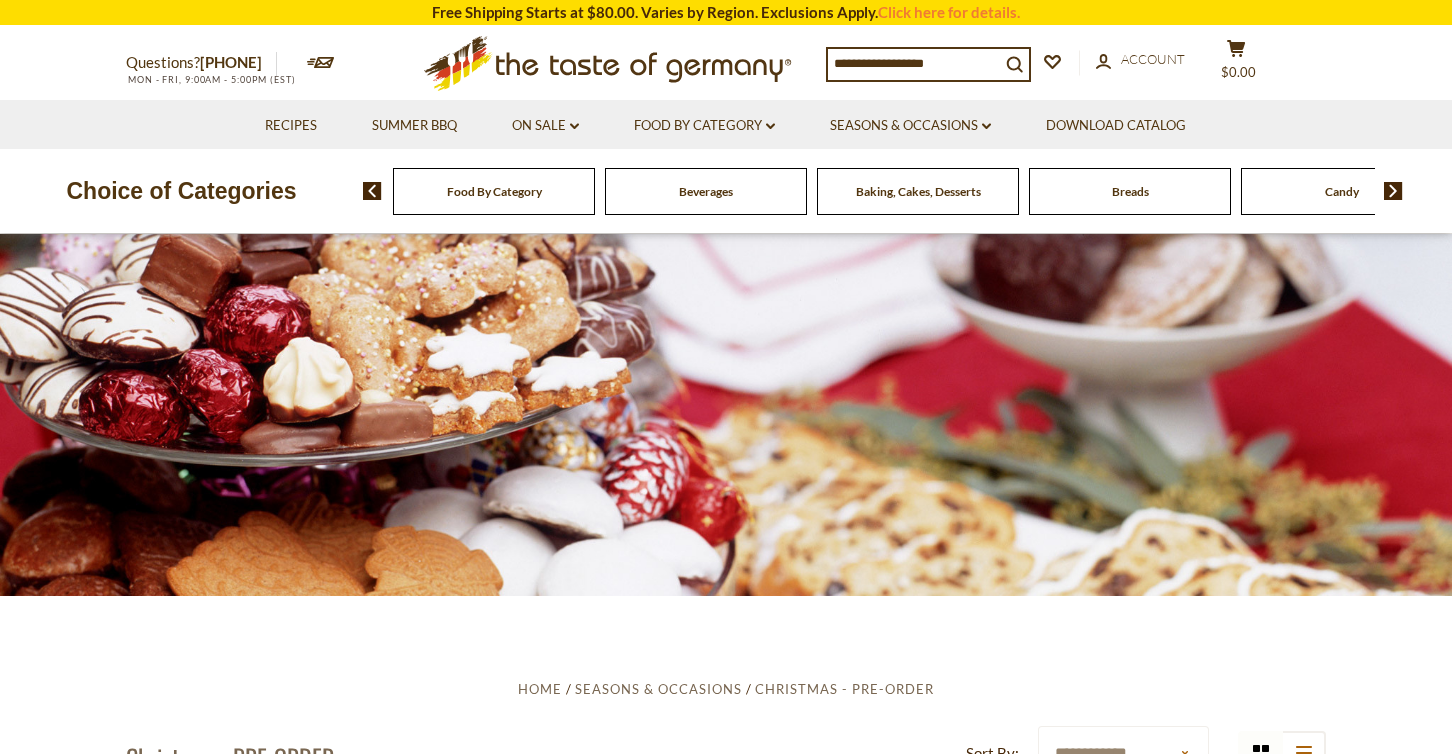 scroll, scrollTop: 0, scrollLeft: 0, axis: both 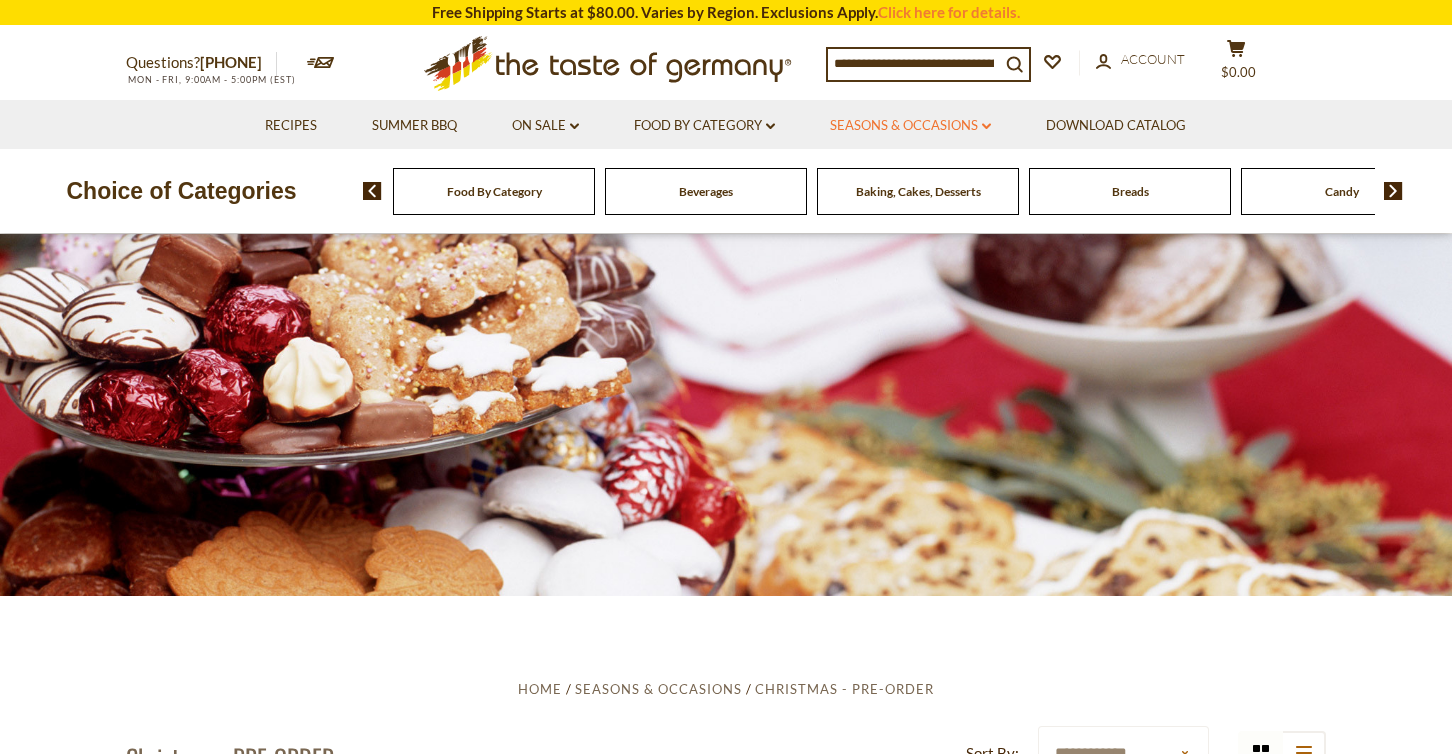 click on "Seasons & Occasions
dropdown_arrow" at bounding box center [910, 126] 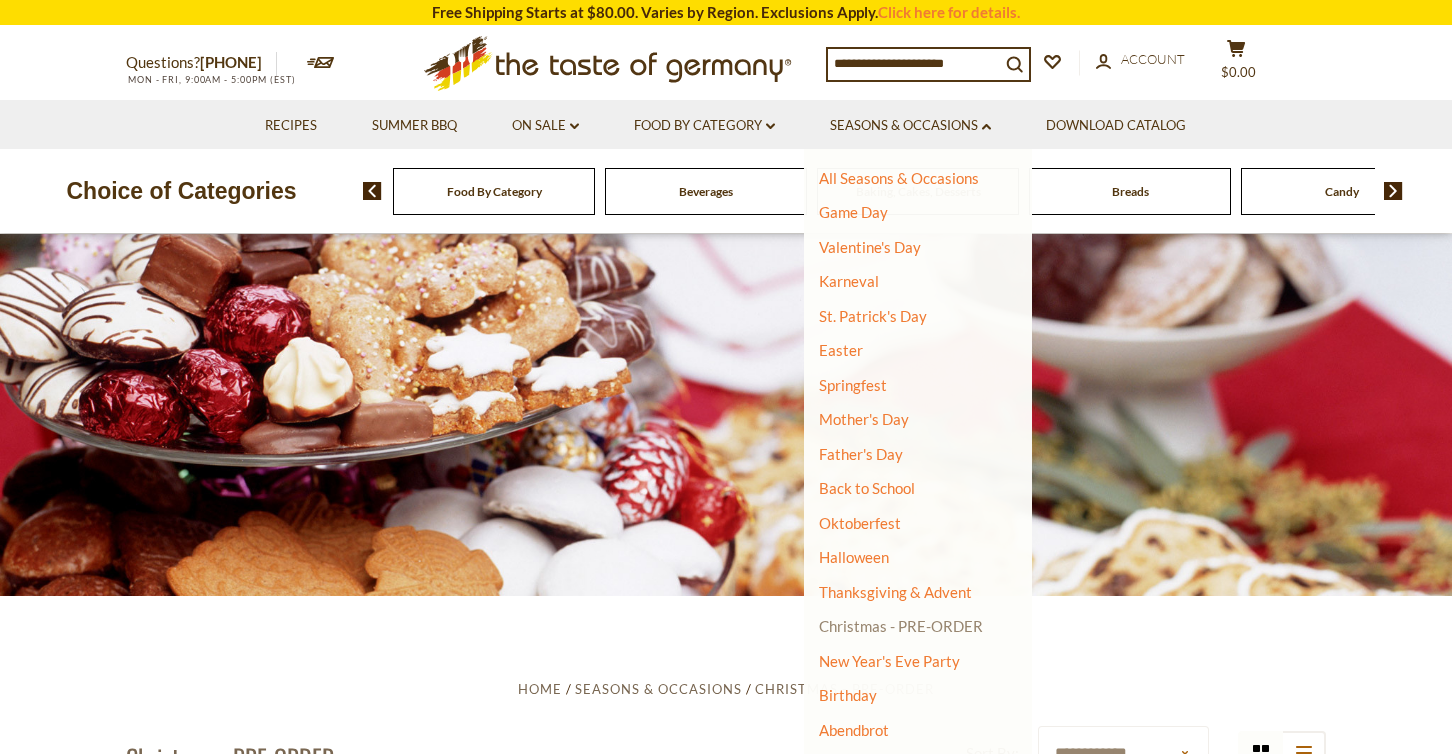 click on "Christmas - PRE-ORDER" at bounding box center (901, 626) 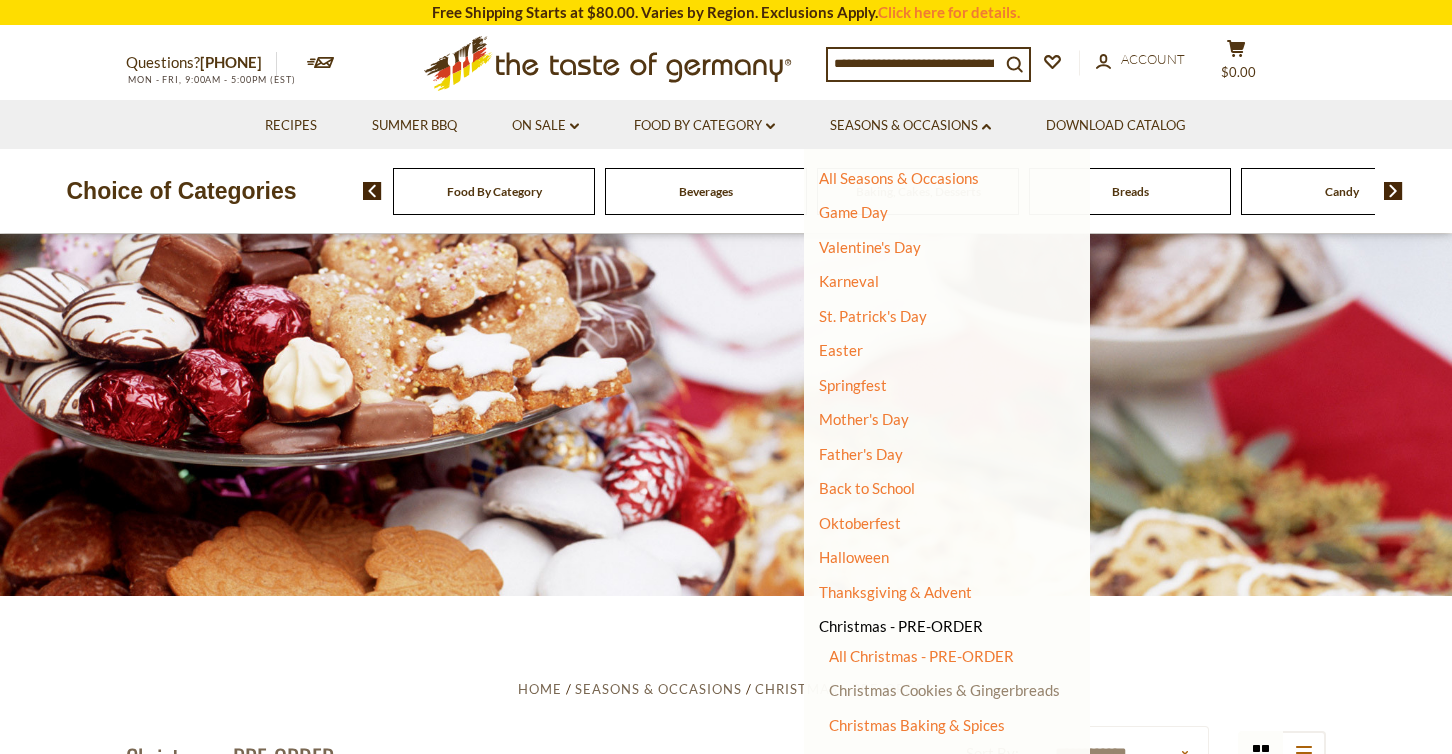 click on "Christmas Cookies & Gingerbreads" at bounding box center [944, 690] 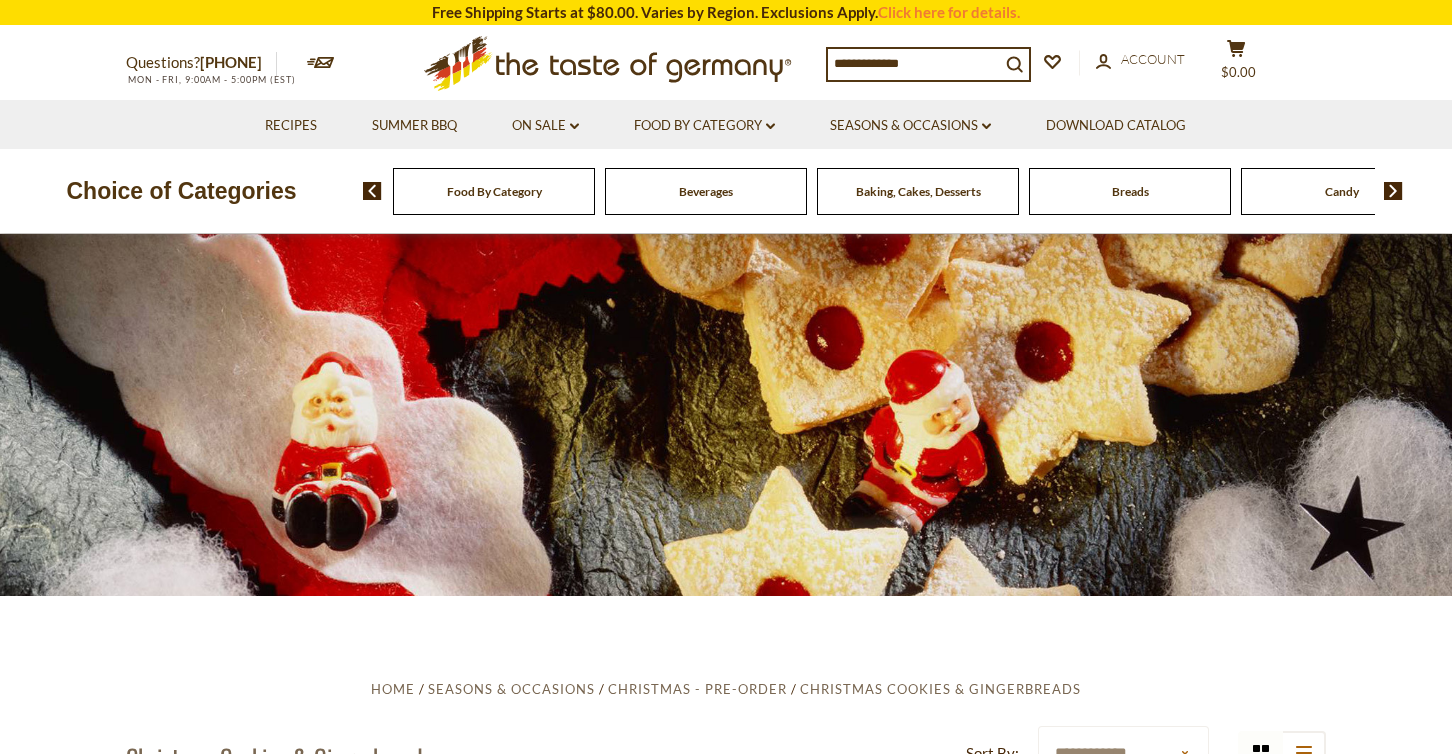 scroll, scrollTop: 0, scrollLeft: 0, axis: both 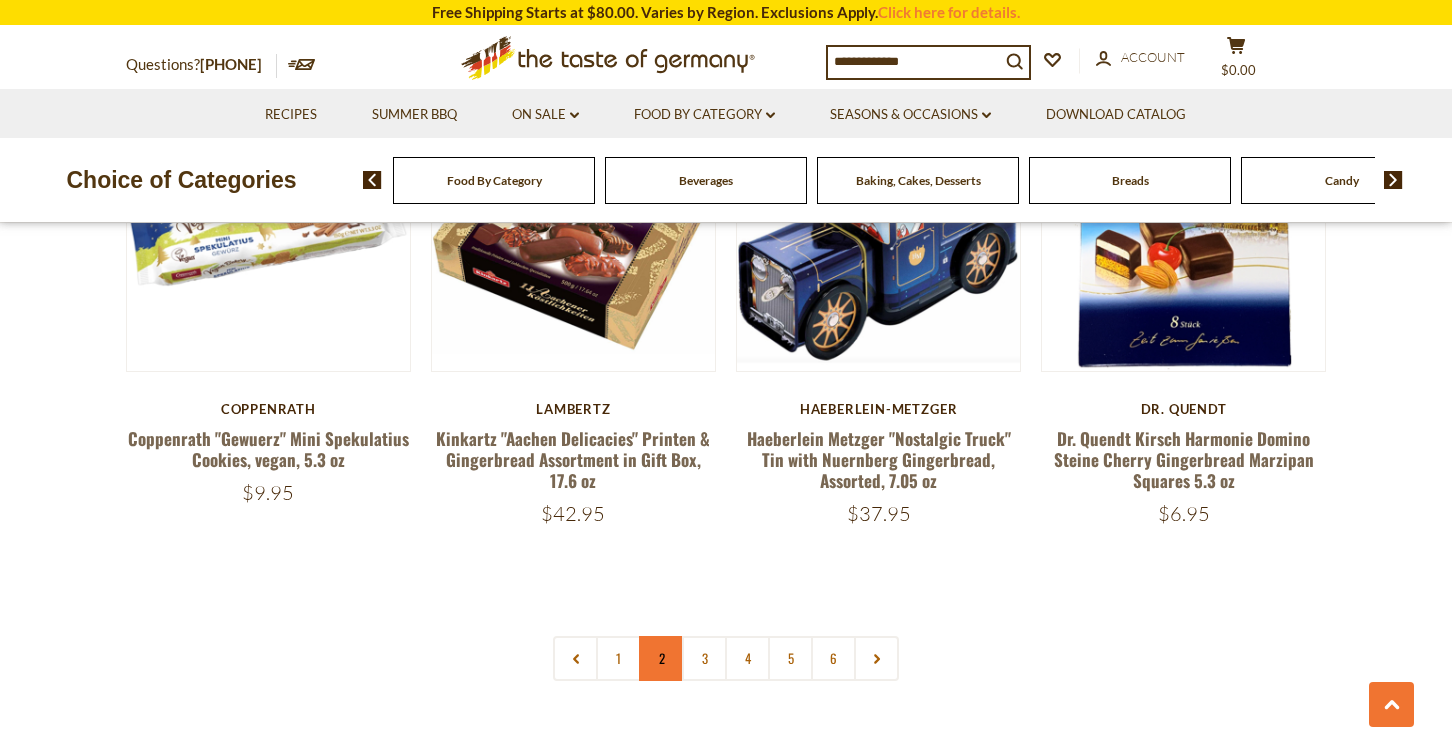 click on "2" at bounding box center [661, 658] 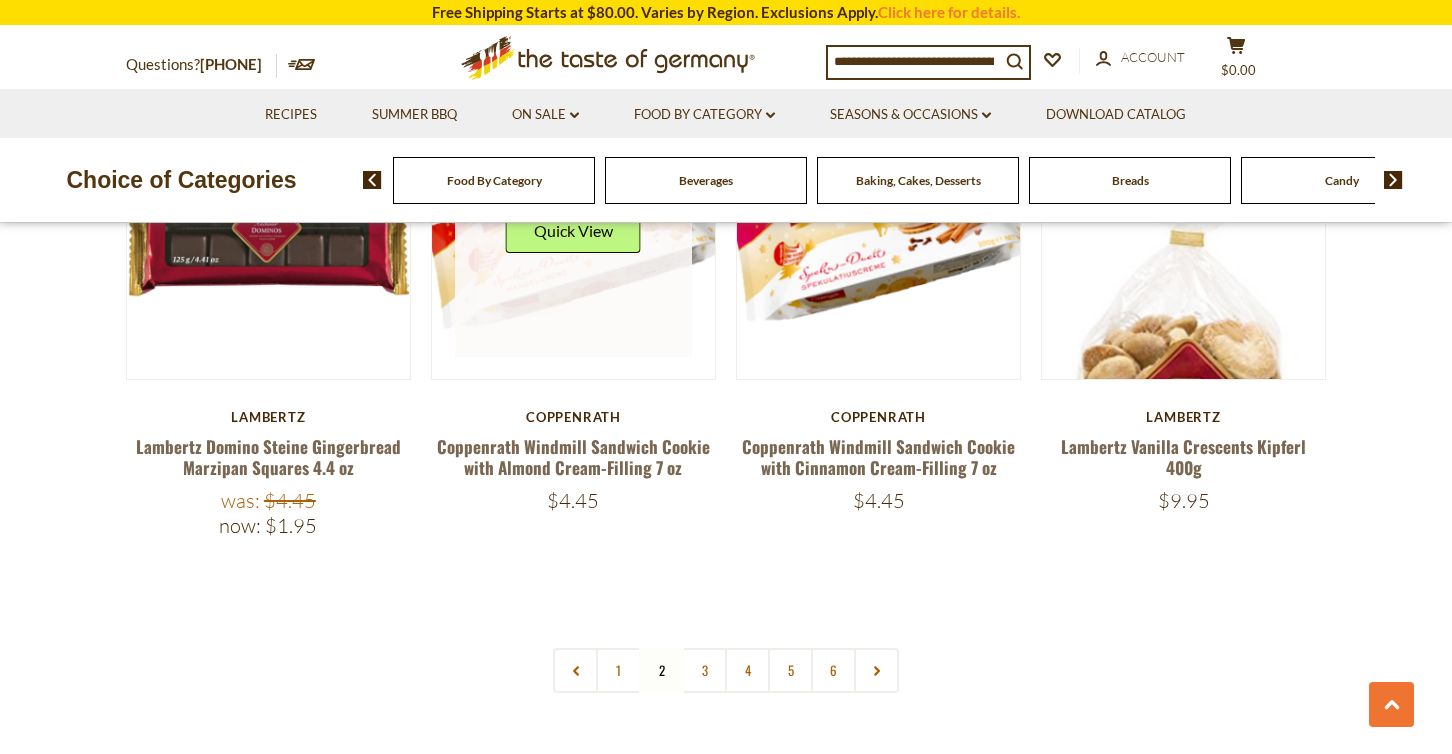 scroll, scrollTop: 4702, scrollLeft: 0, axis: vertical 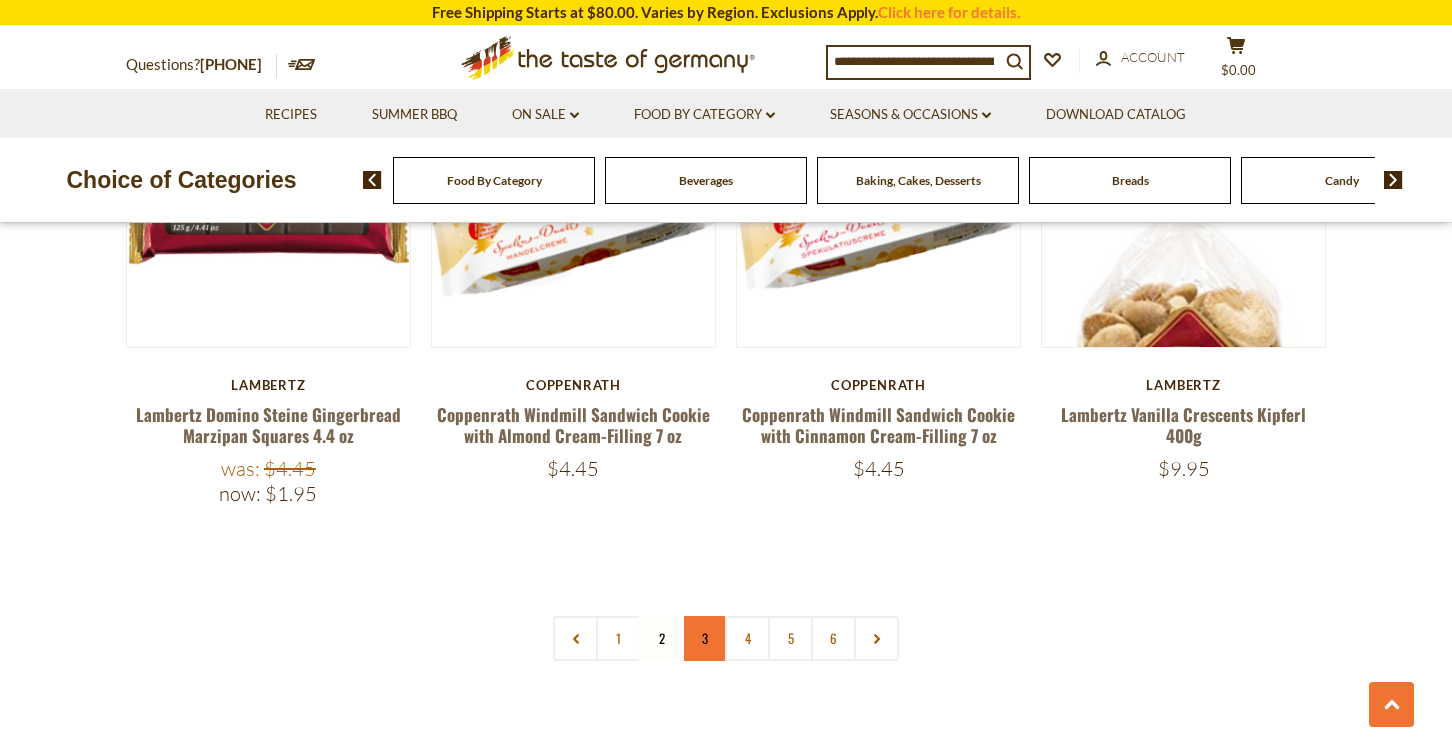 click on "3" at bounding box center (704, 638) 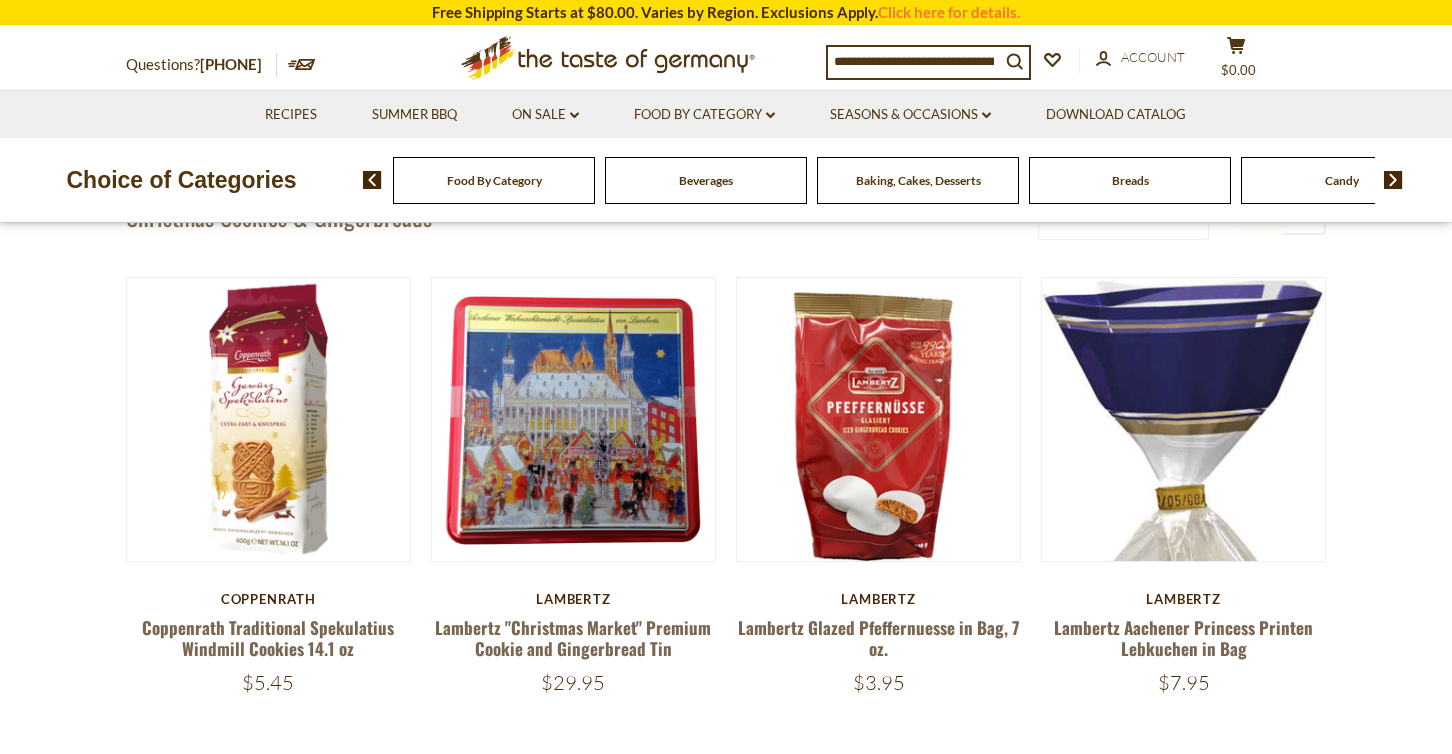 scroll, scrollTop: 537, scrollLeft: 0, axis: vertical 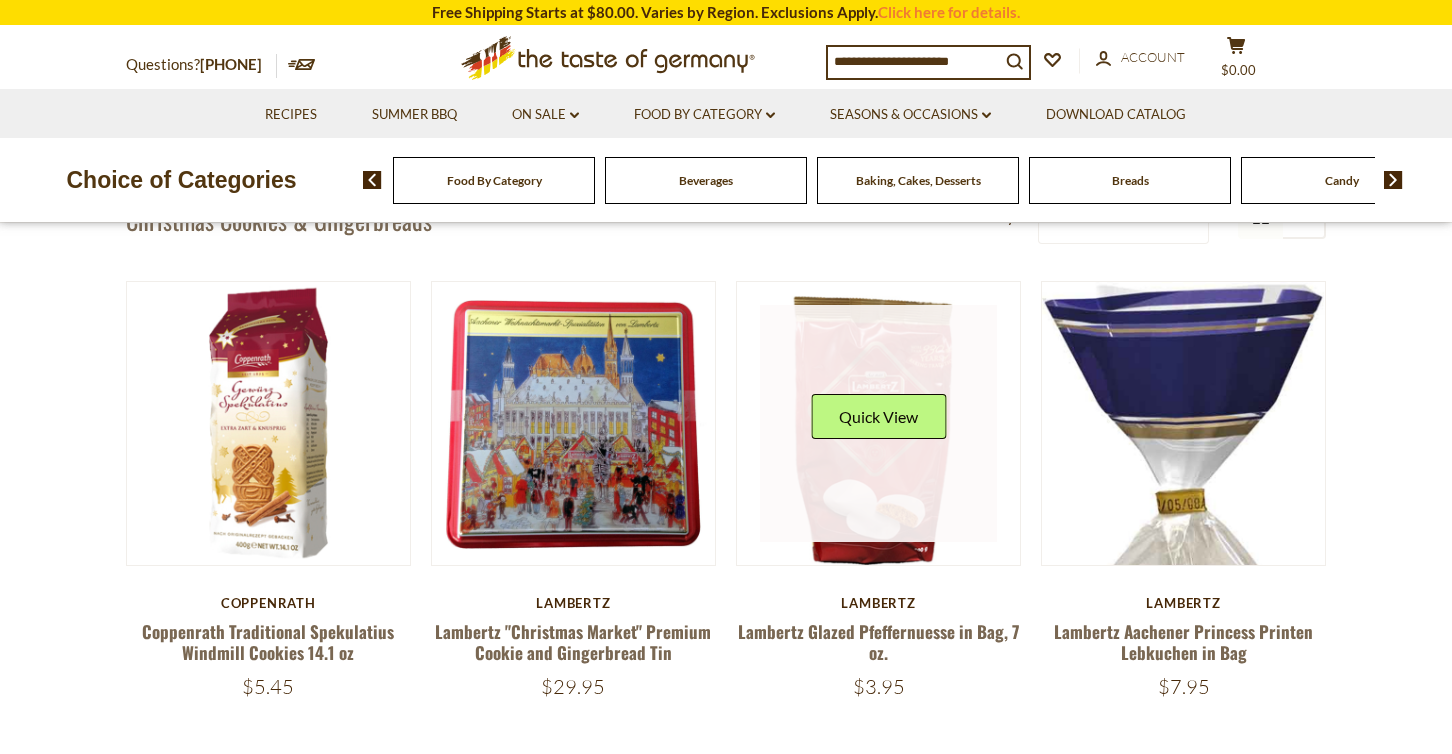 click at bounding box center (879, 424) 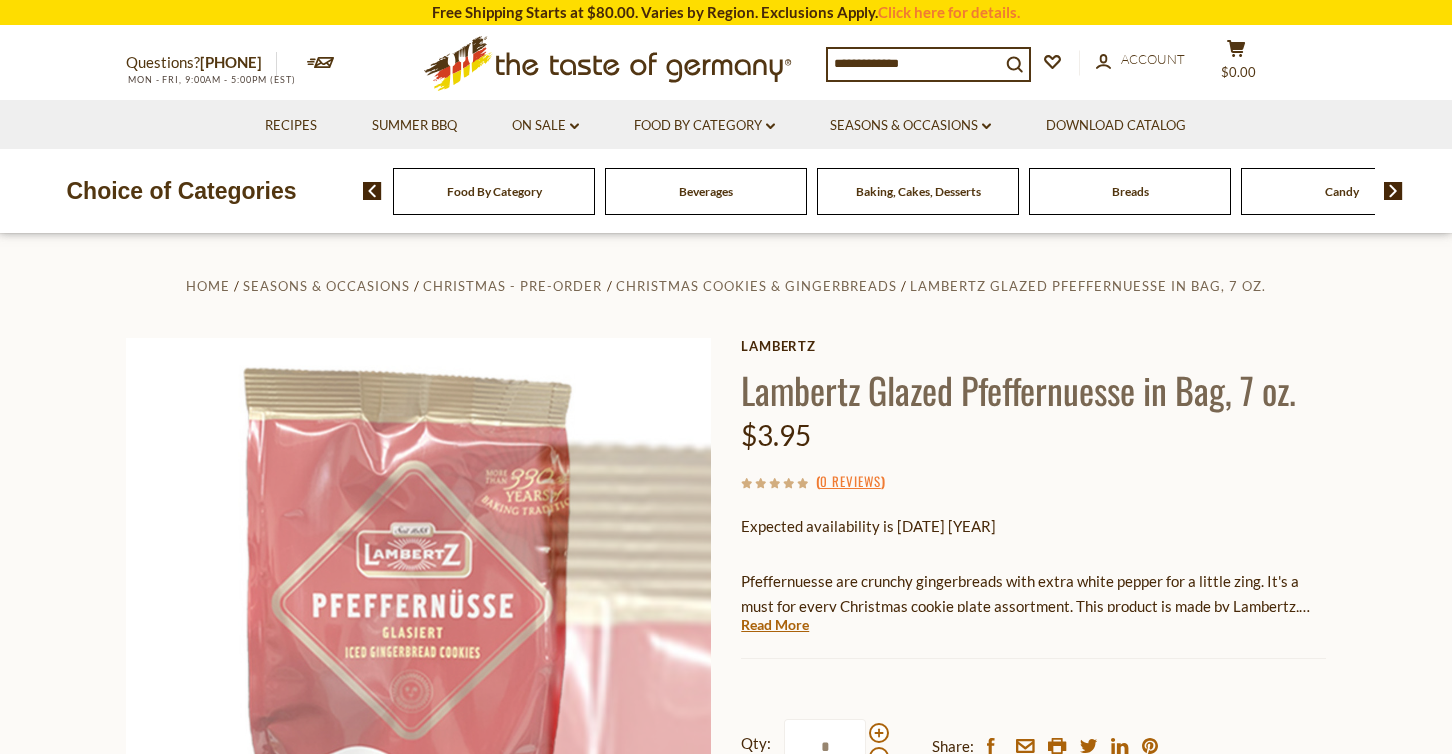 scroll, scrollTop: 0, scrollLeft: 0, axis: both 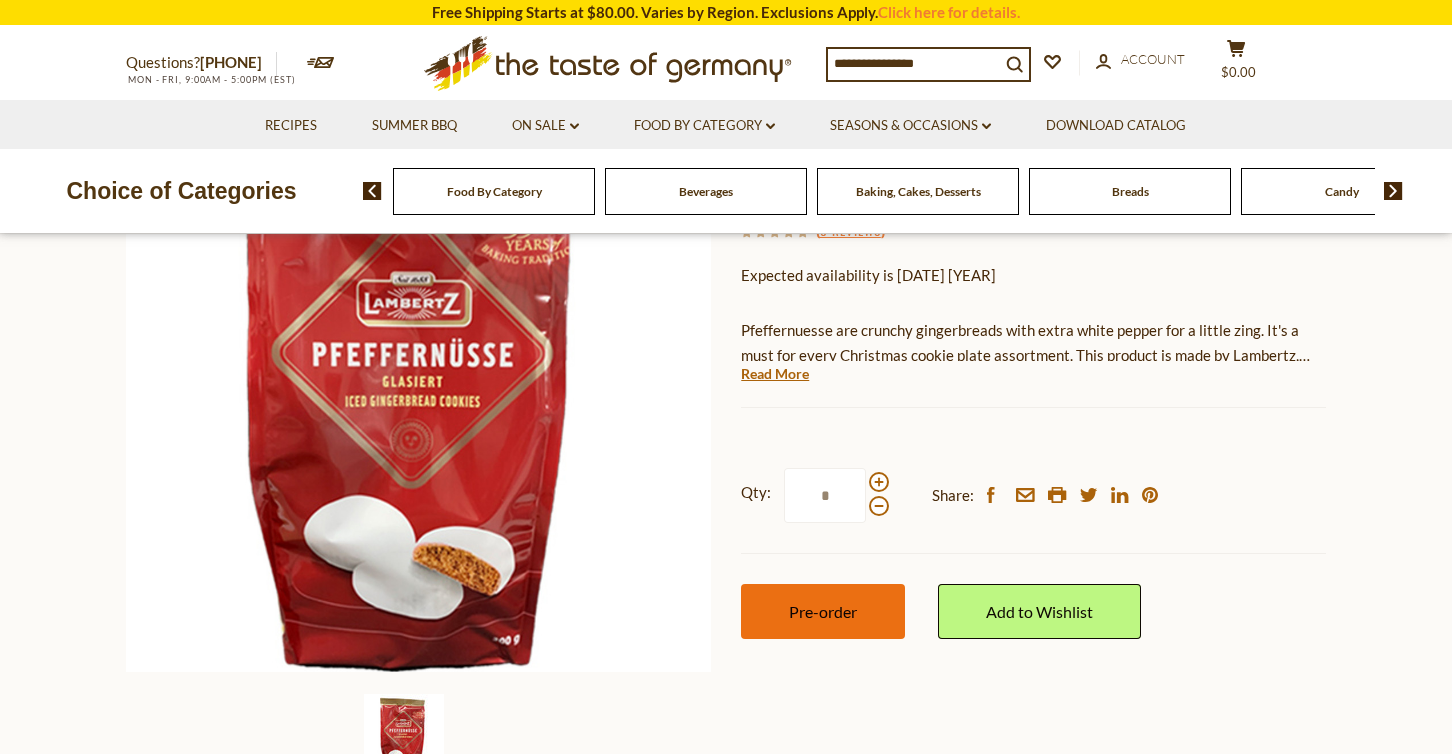click on "Pre-order" at bounding box center (823, 611) 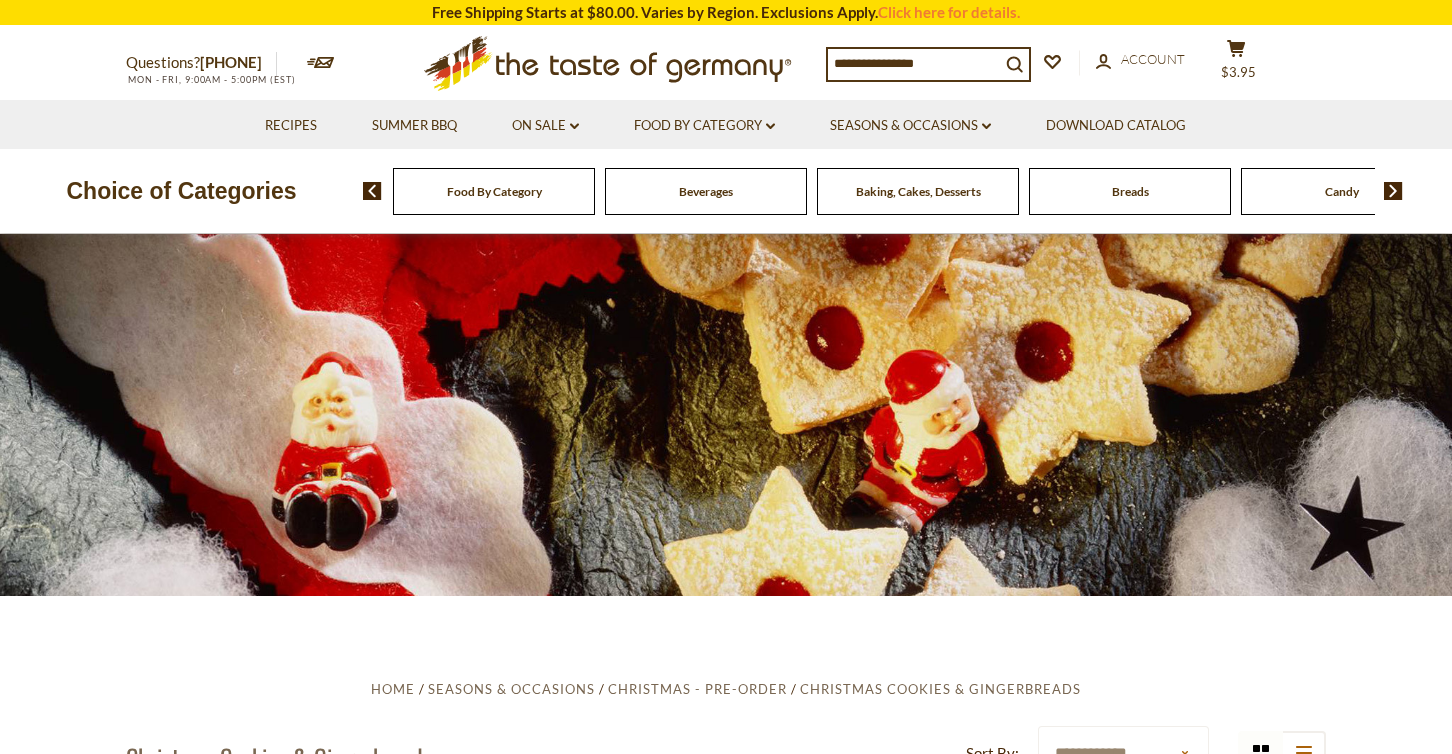 scroll, scrollTop: 537, scrollLeft: 0, axis: vertical 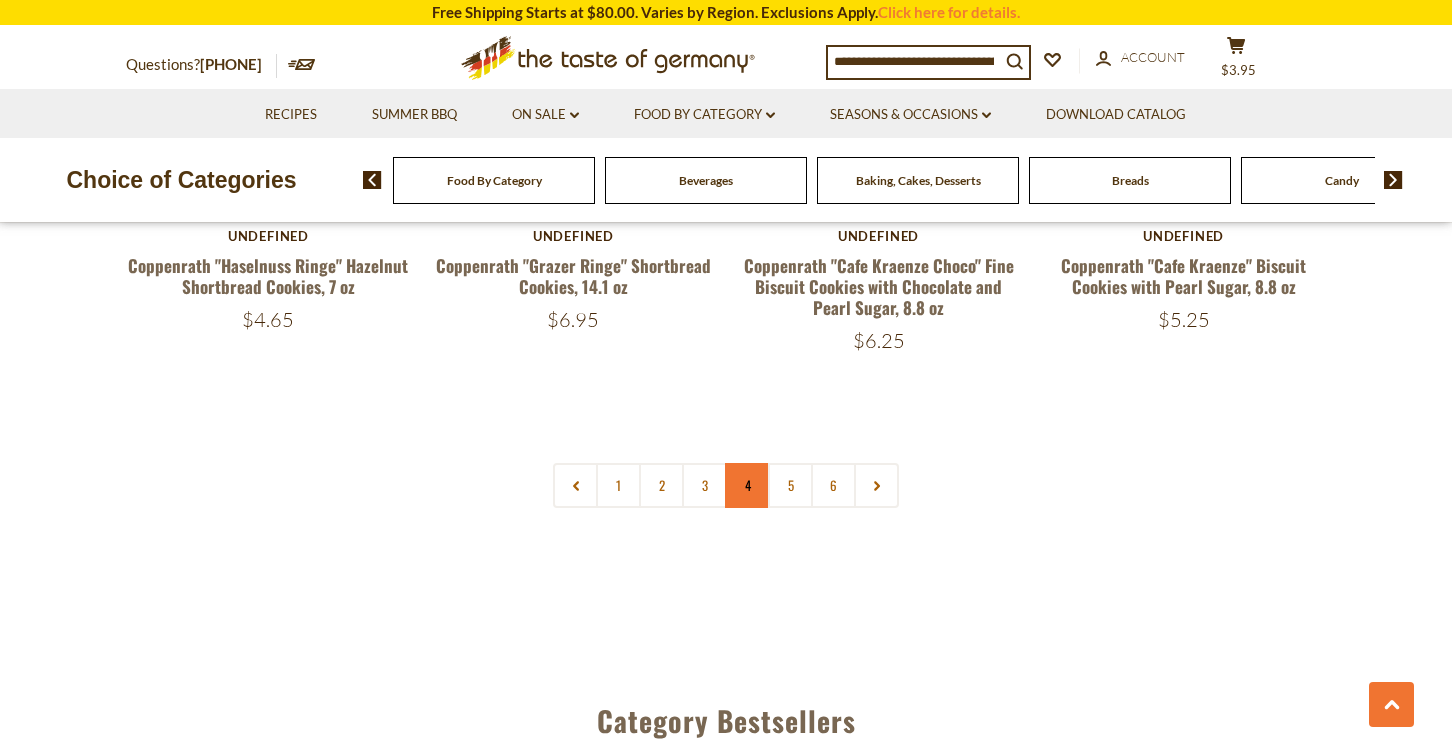 click on "4" at bounding box center (747, 485) 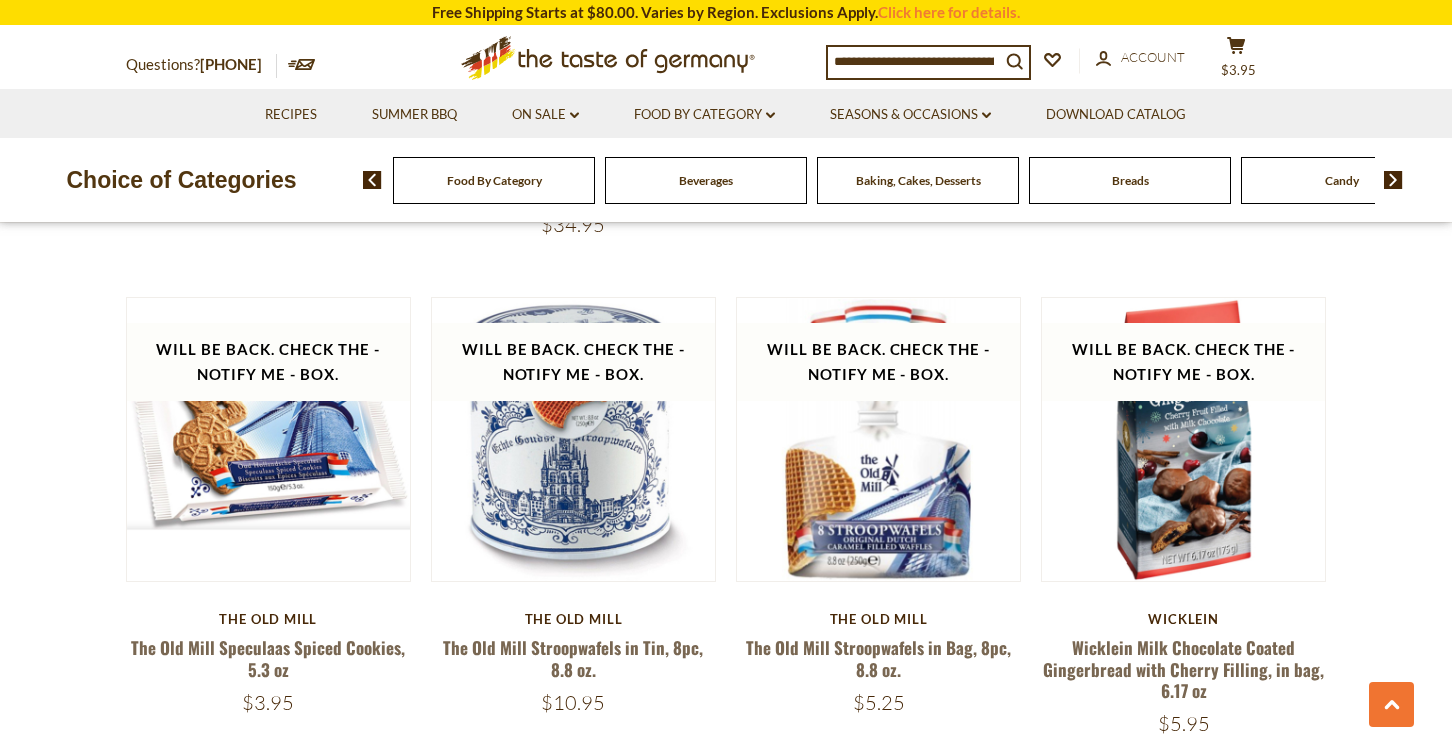 scroll, scrollTop: 4496, scrollLeft: 0, axis: vertical 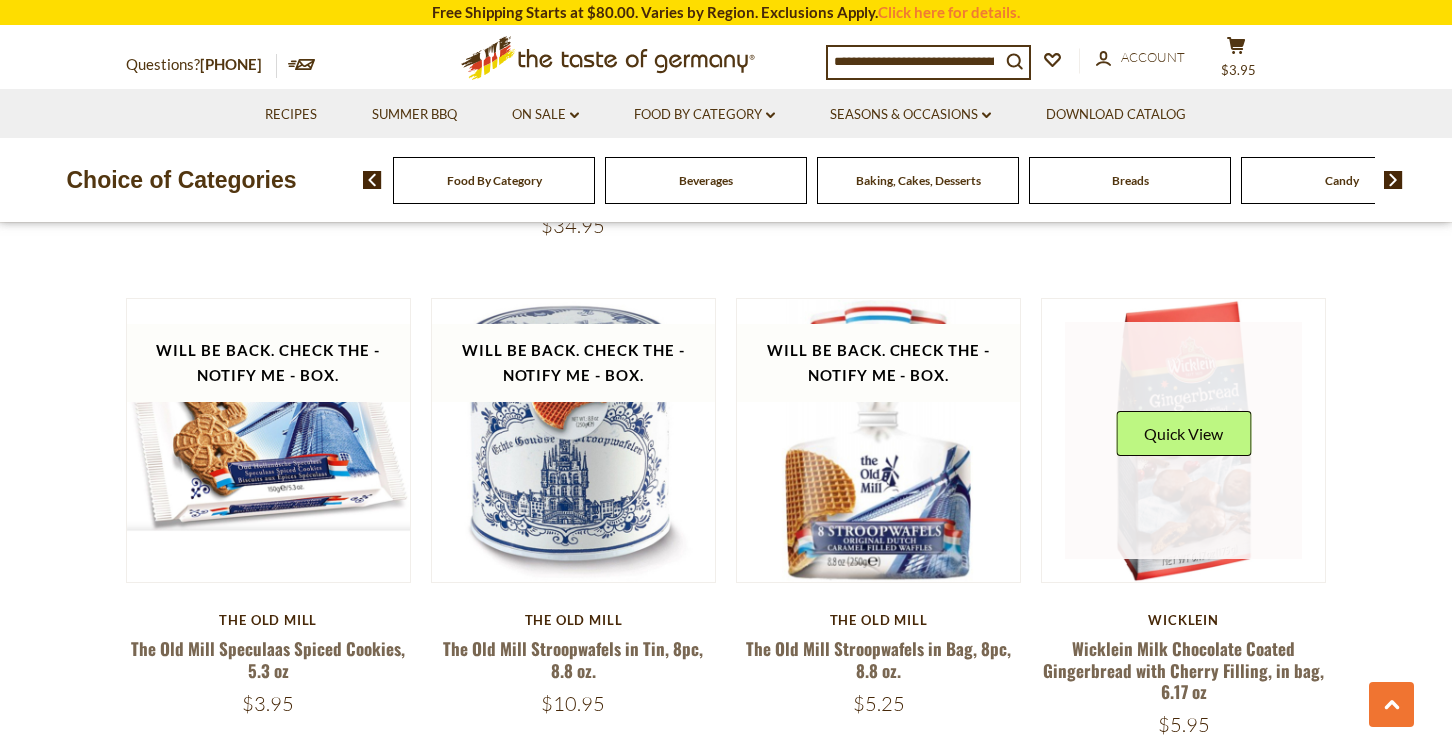 click at bounding box center (1184, 441) 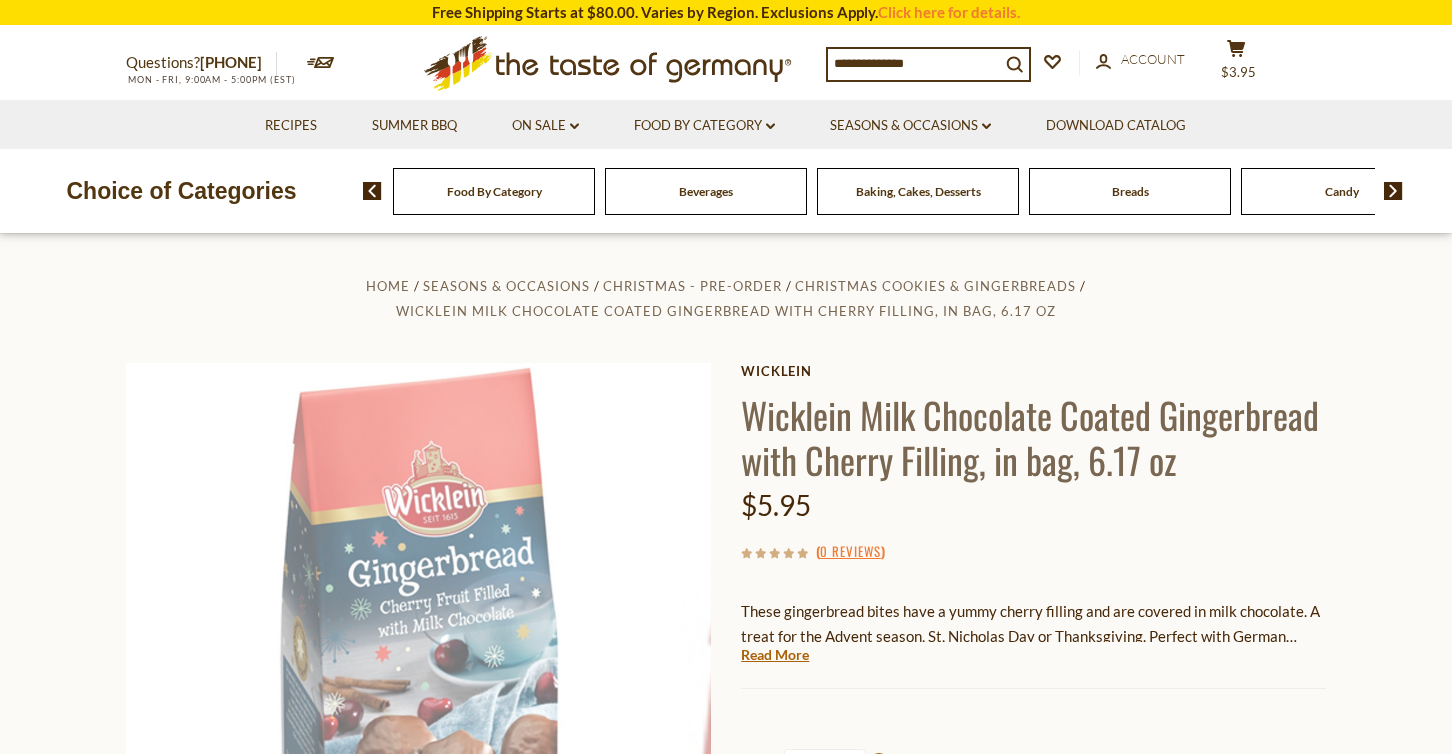 scroll, scrollTop: 0, scrollLeft: 0, axis: both 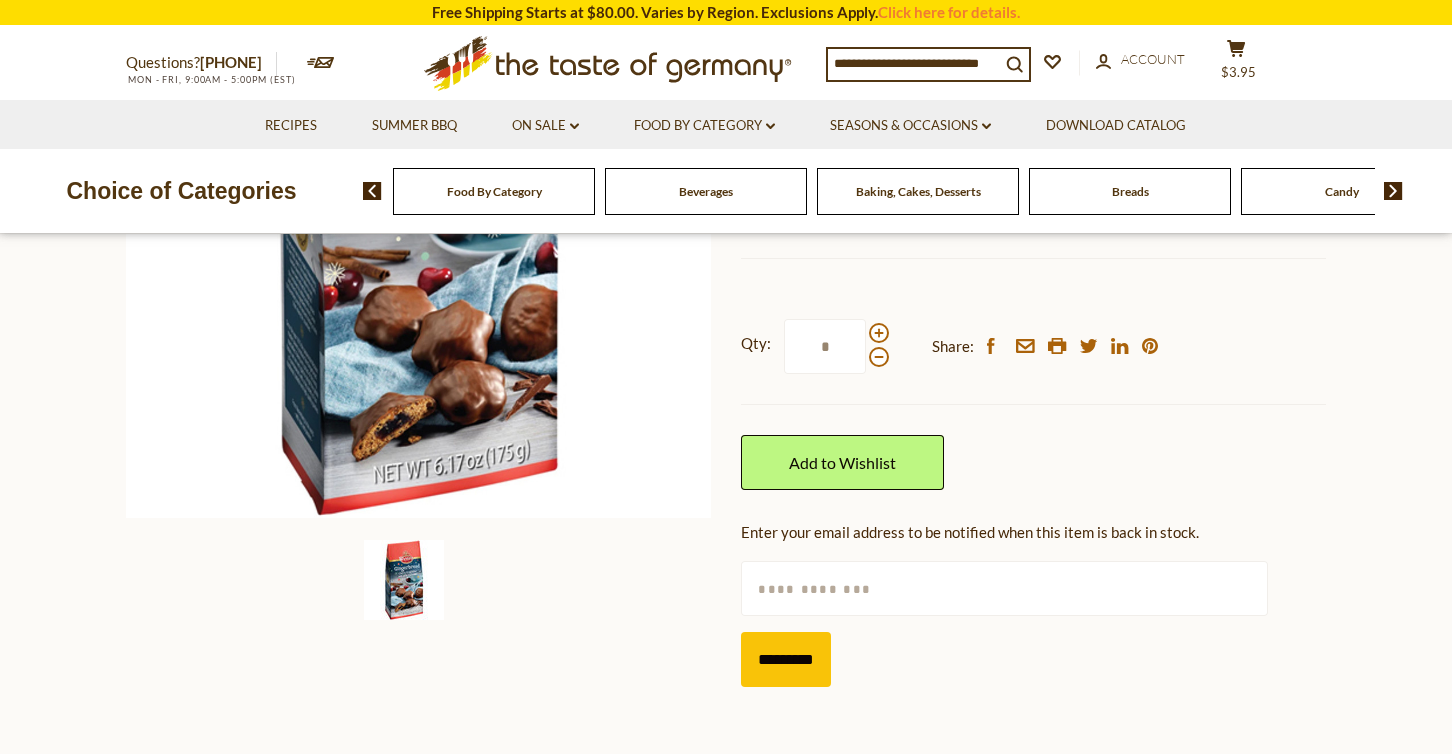click at bounding box center [1004, 588] 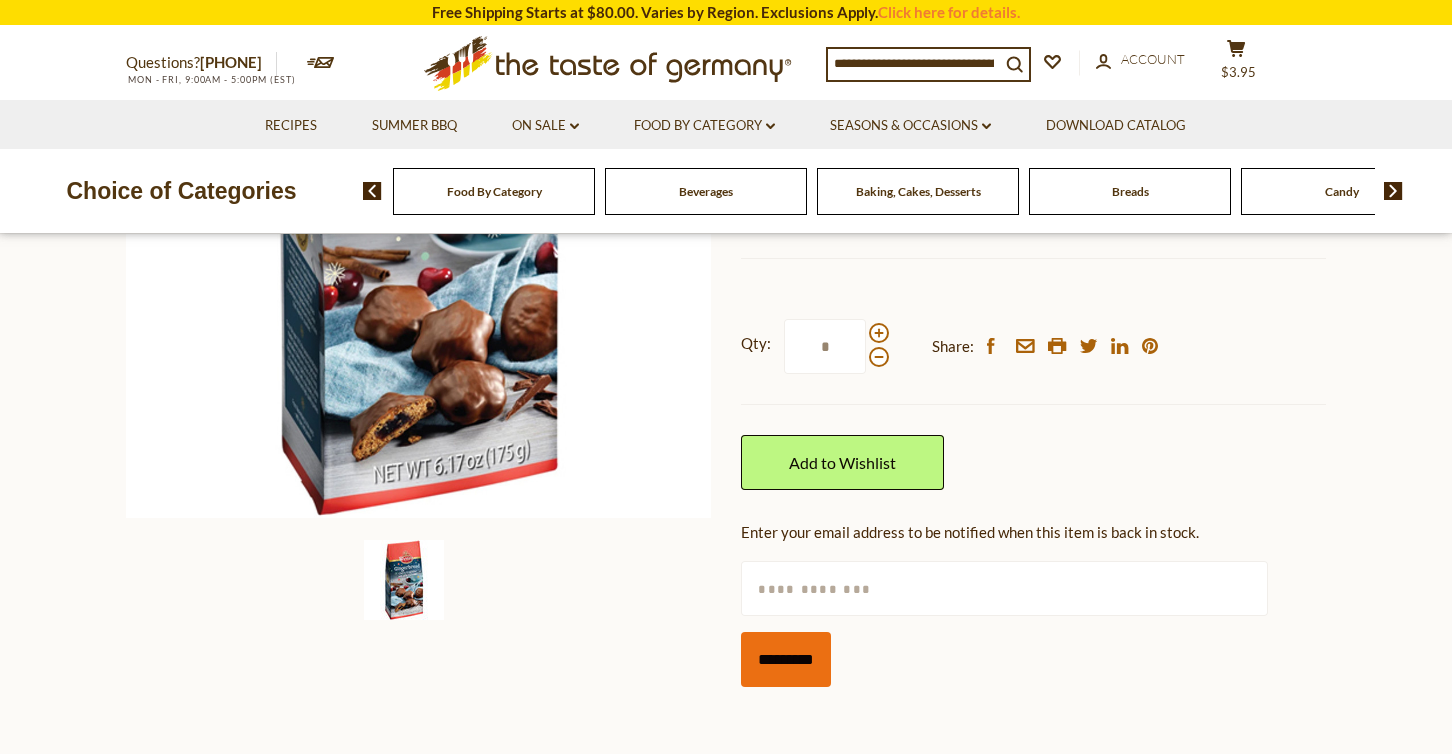 type on "**********" 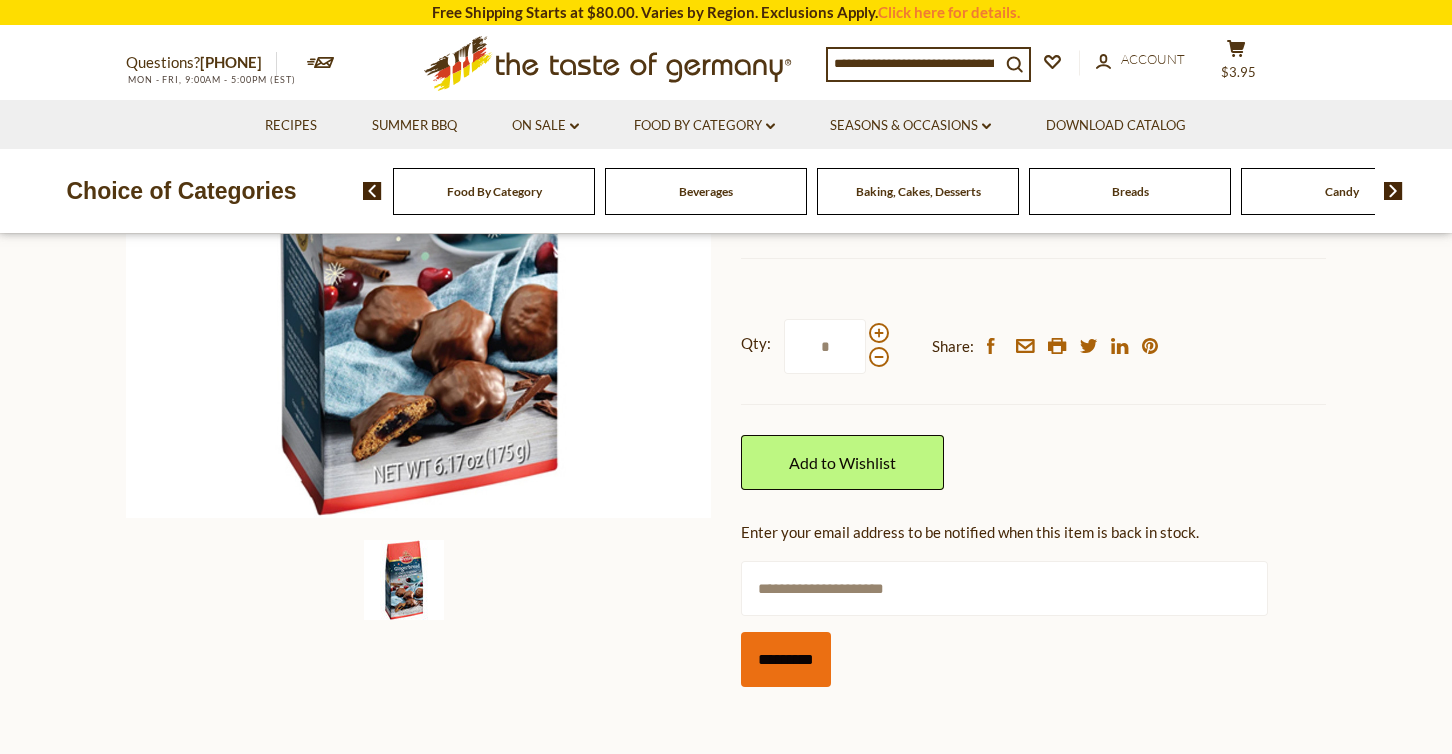 click on "*********" at bounding box center (786, 659) 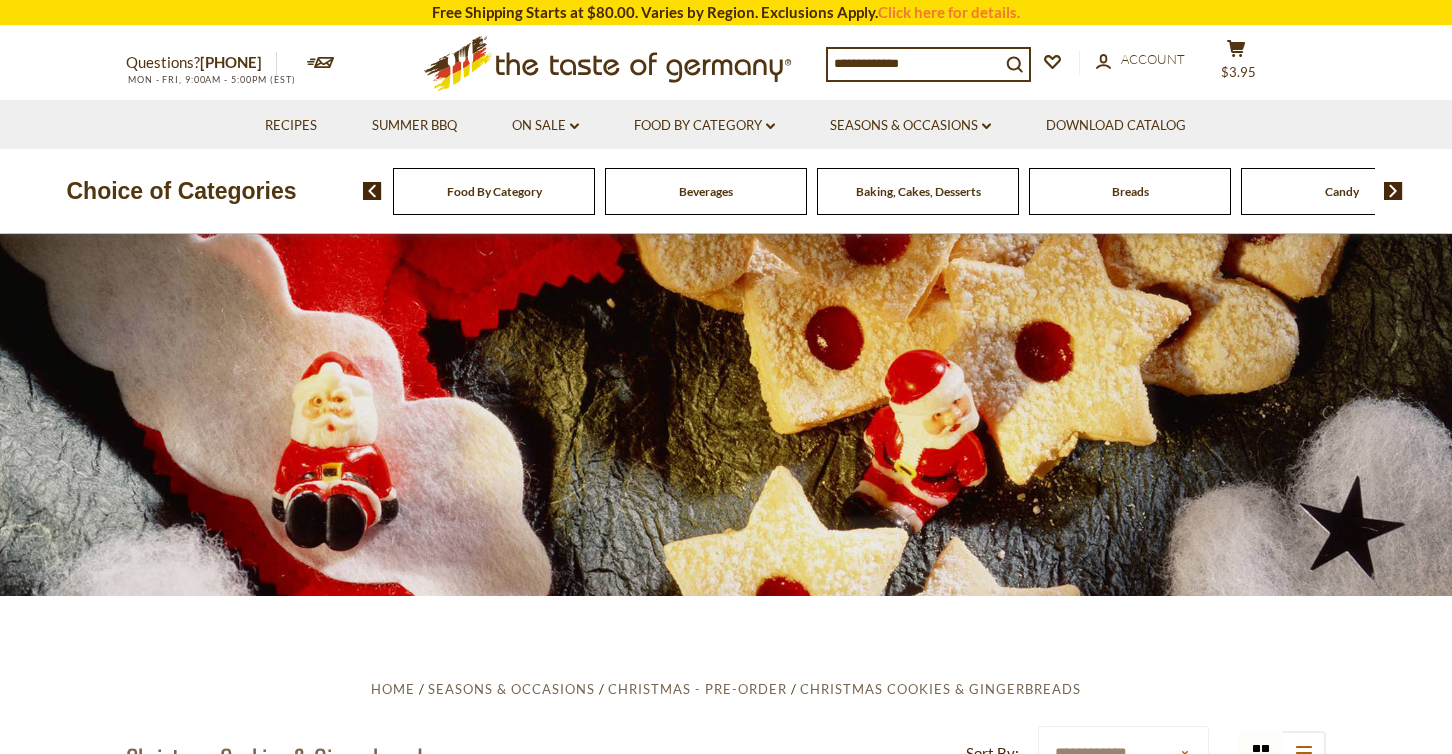 scroll, scrollTop: 4496, scrollLeft: 0, axis: vertical 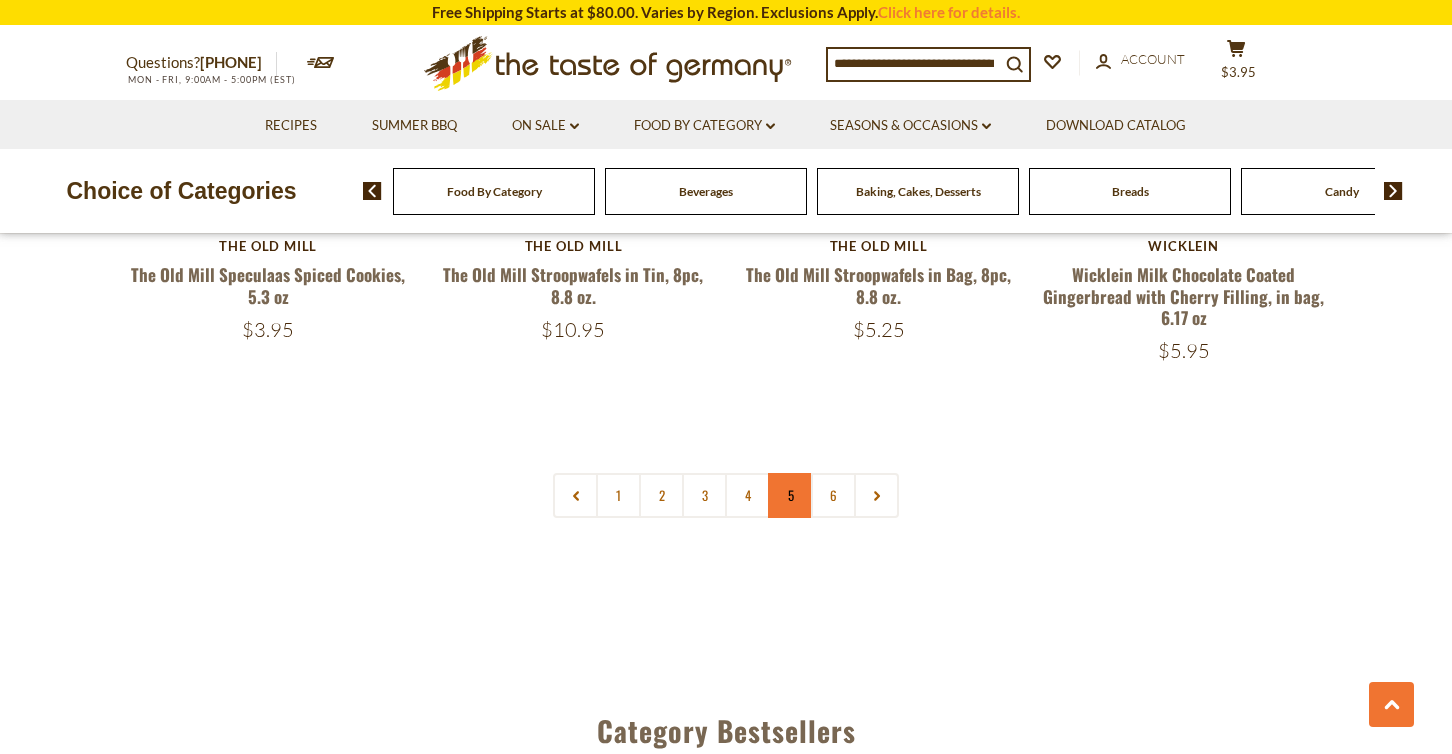 click on "5" at bounding box center (790, 495) 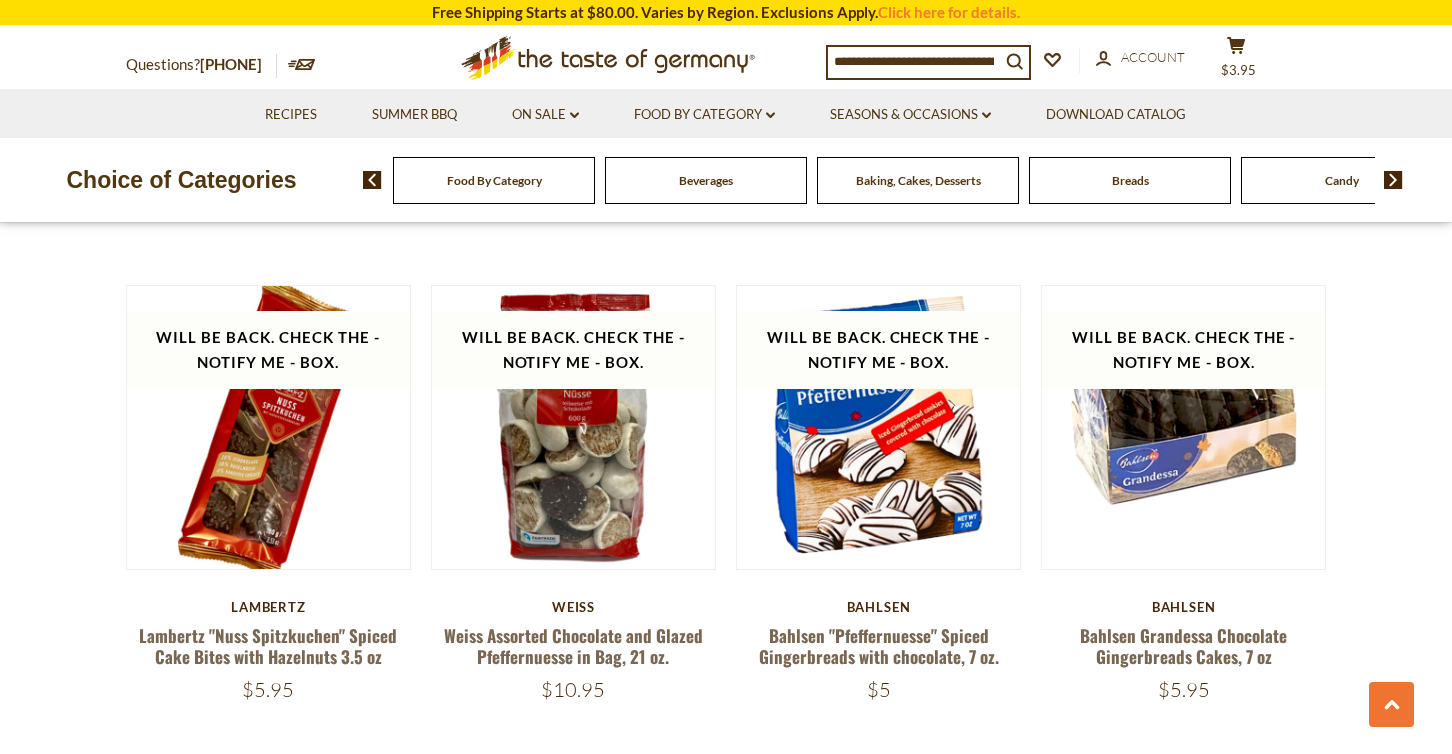 scroll, scrollTop: 1033, scrollLeft: 0, axis: vertical 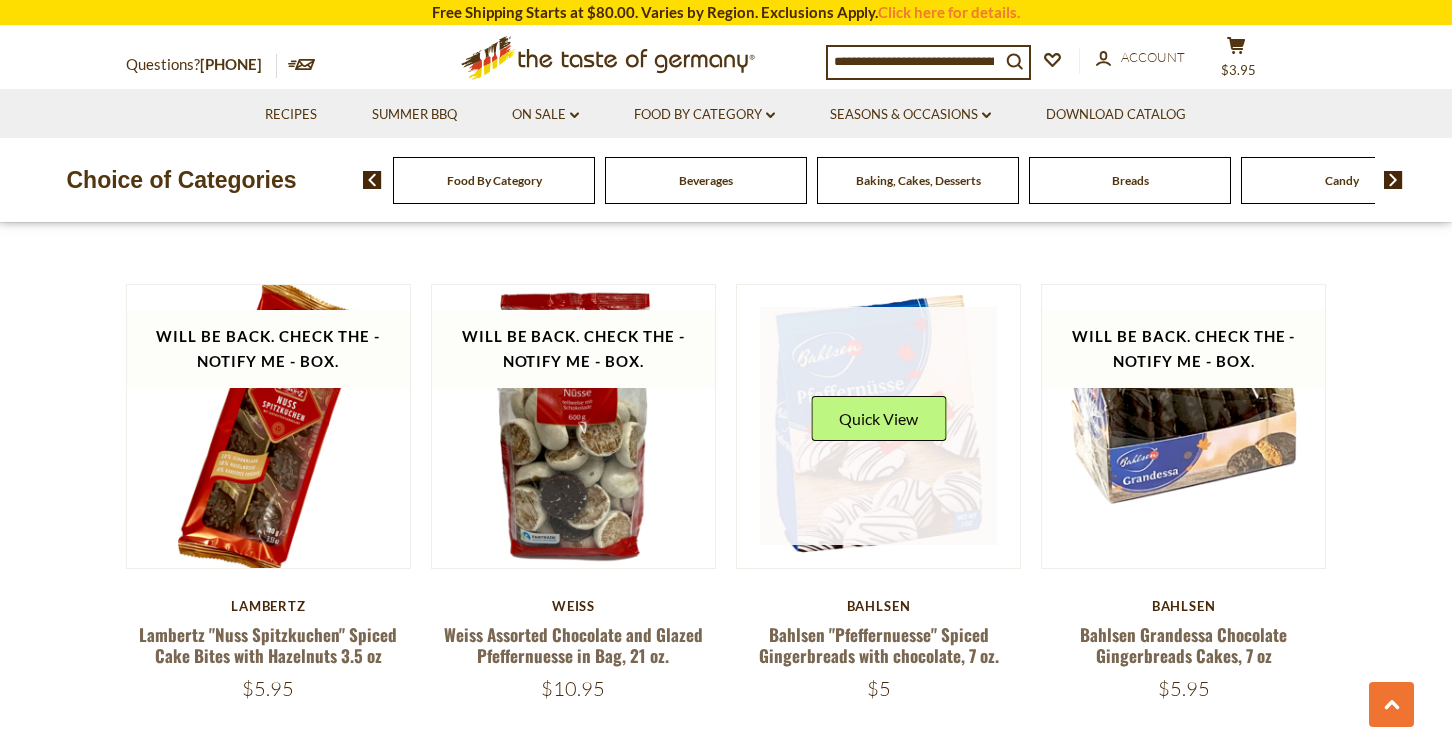 click at bounding box center (879, 426) 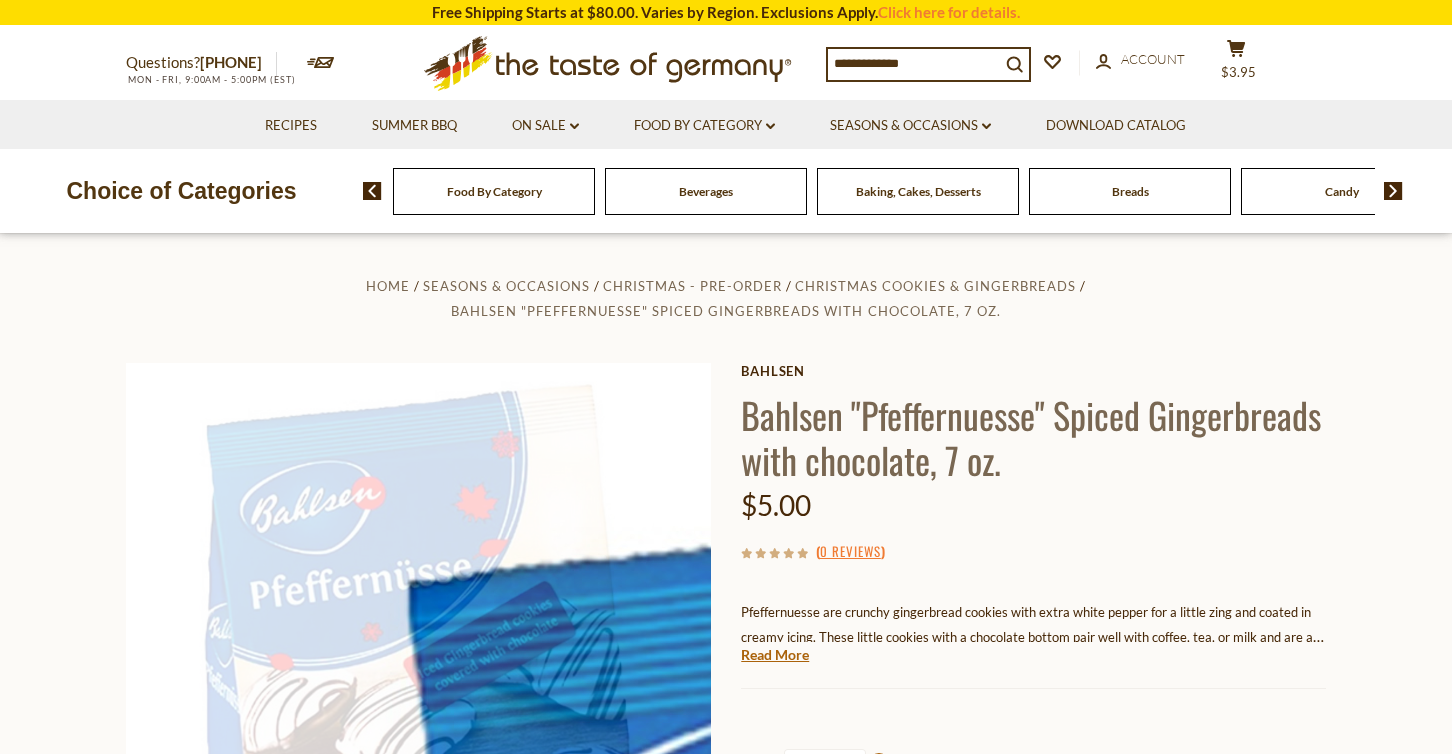 scroll, scrollTop: 0, scrollLeft: 0, axis: both 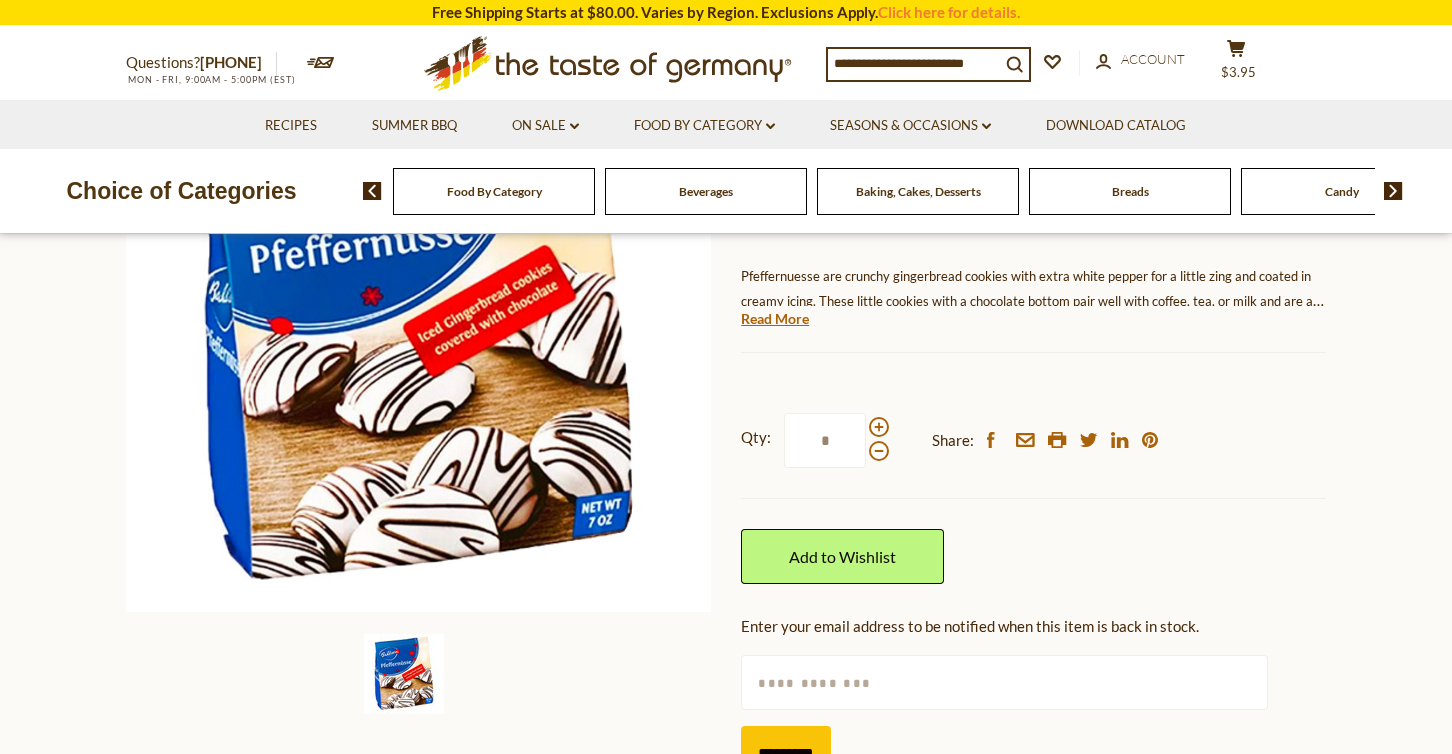 click at bounding box center (1004, 682) 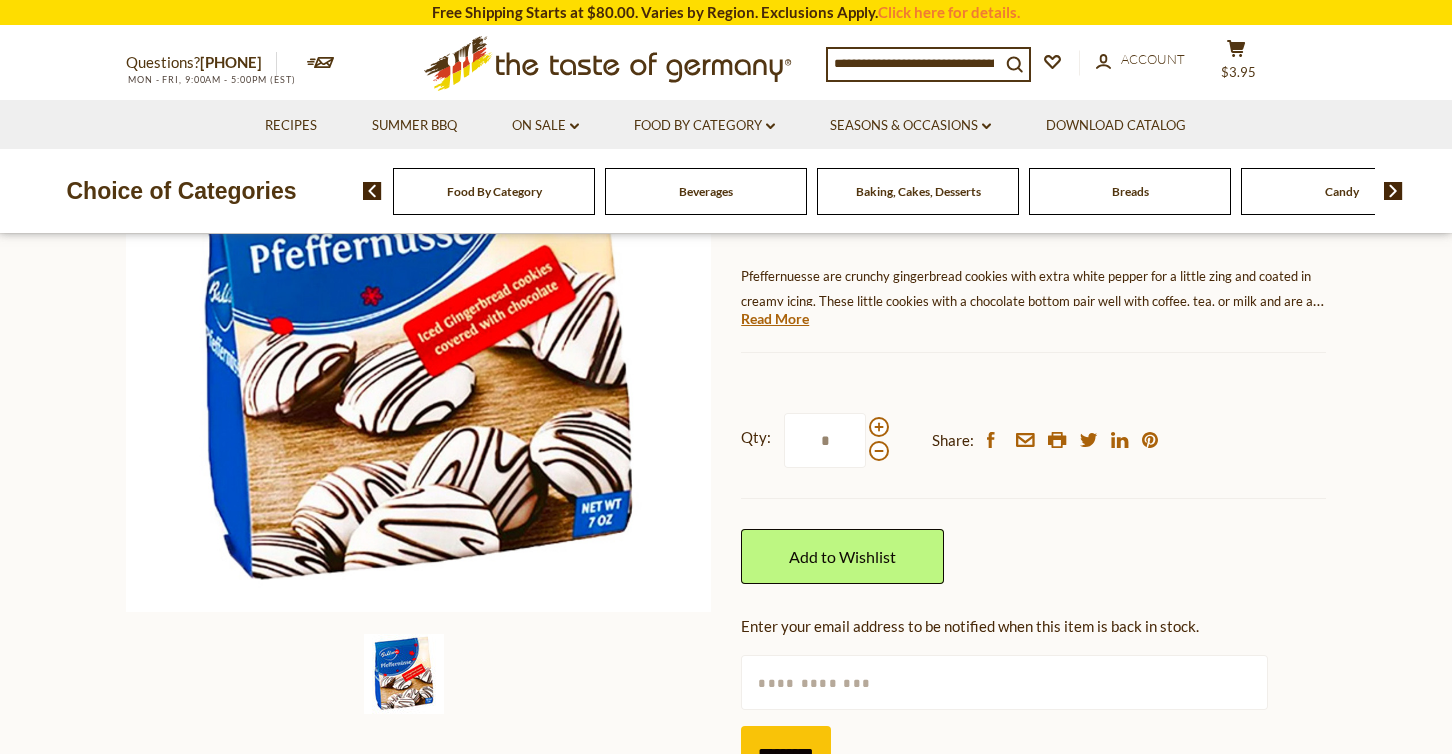 type on "**********" 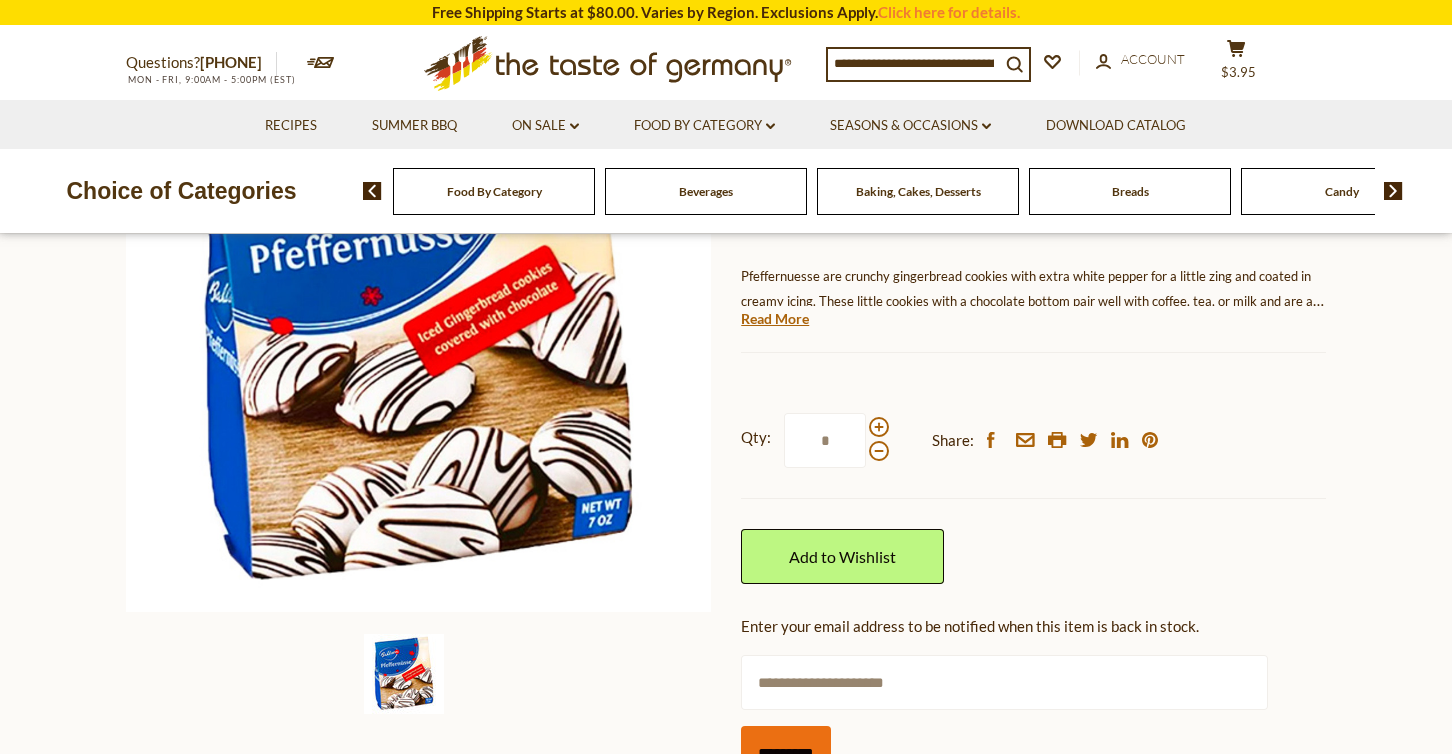 click on "*********" at bounding box center [786, 753] 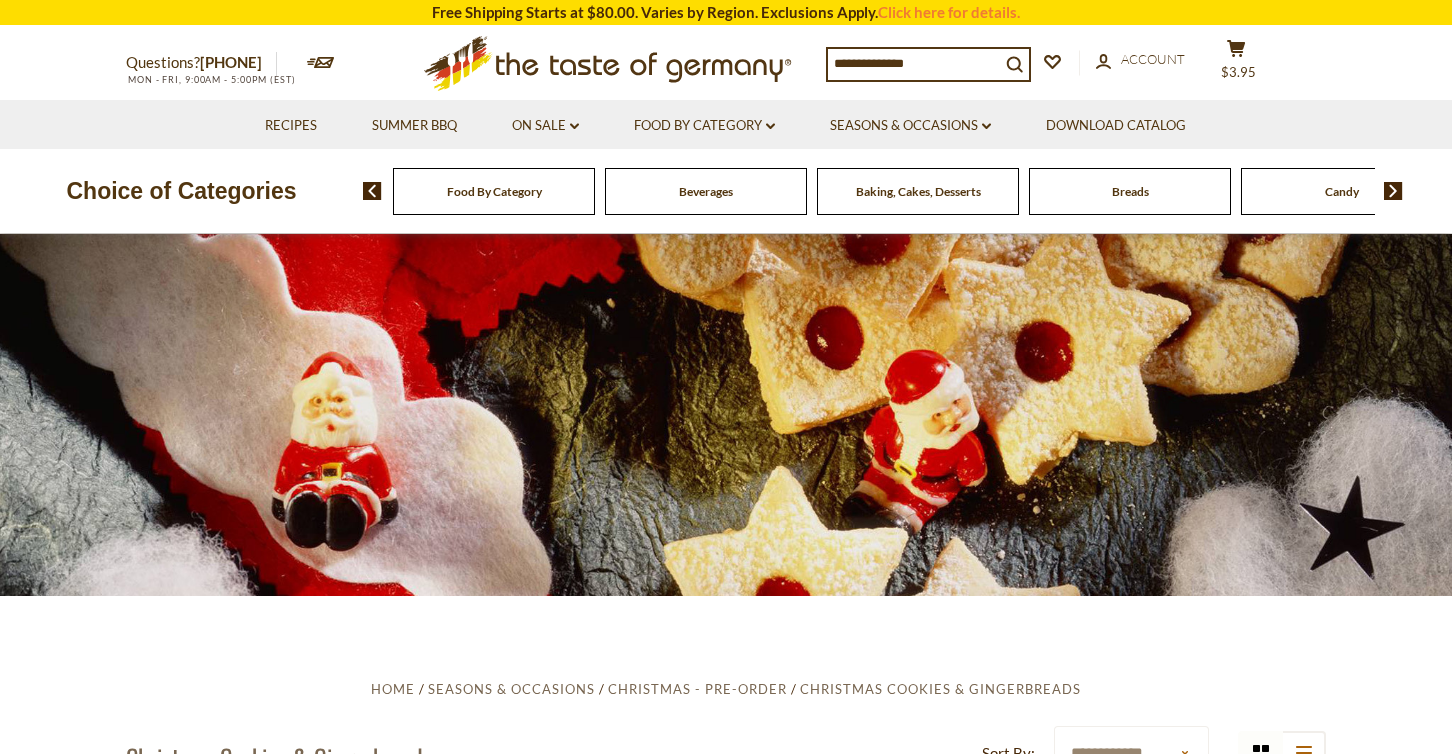 scroll, scrollTop: 1033, scrollLeft: 0, axis: vertical 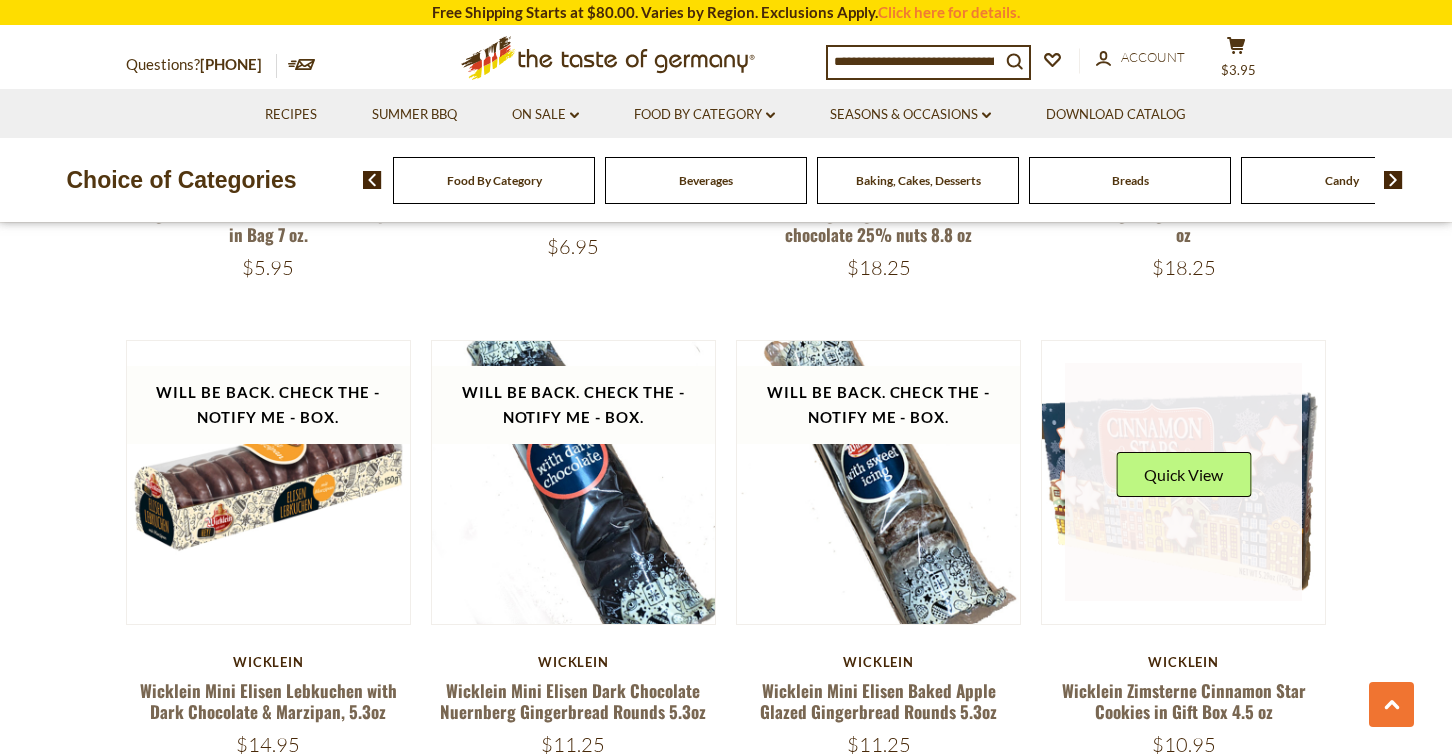 click at bounding box center (1184, 482) 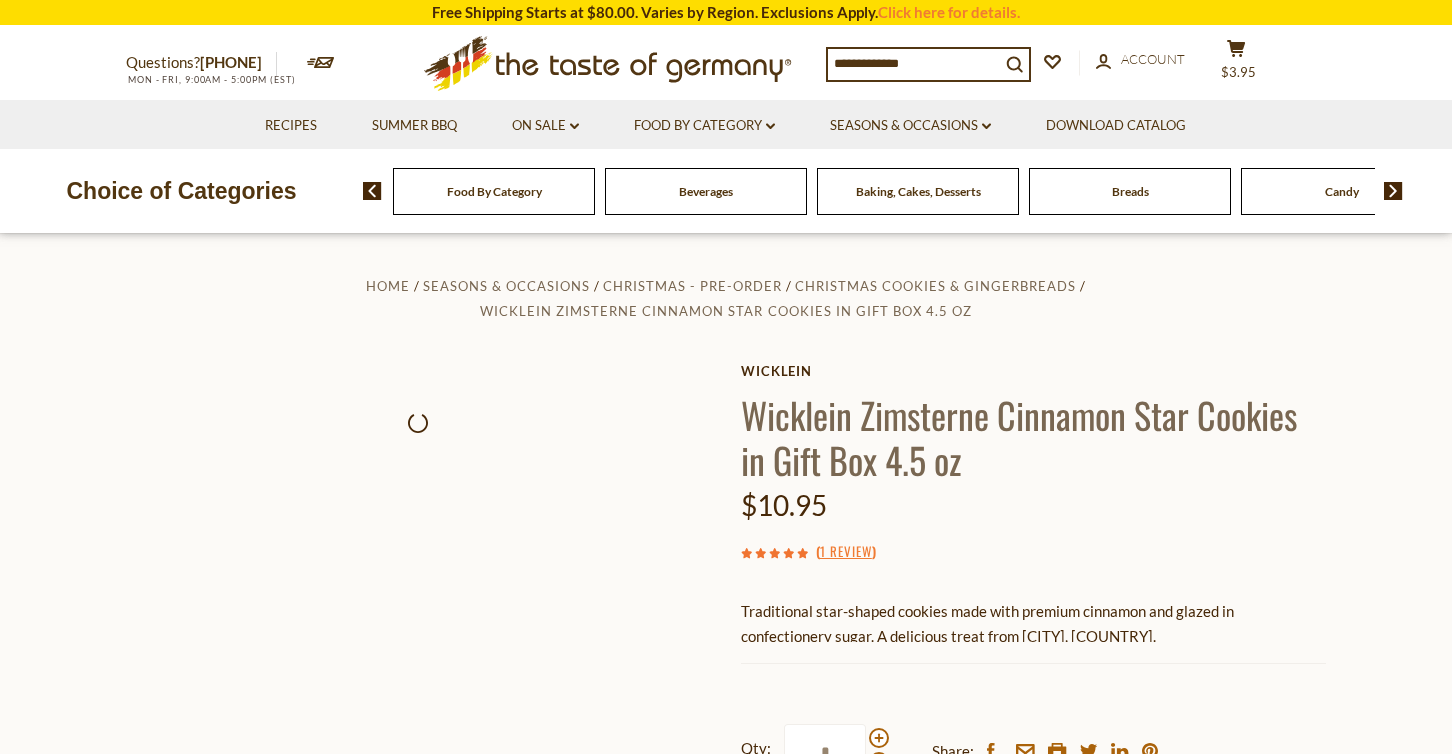 scroll, scrollTop: 0, scrollLeft: 0, axis: both 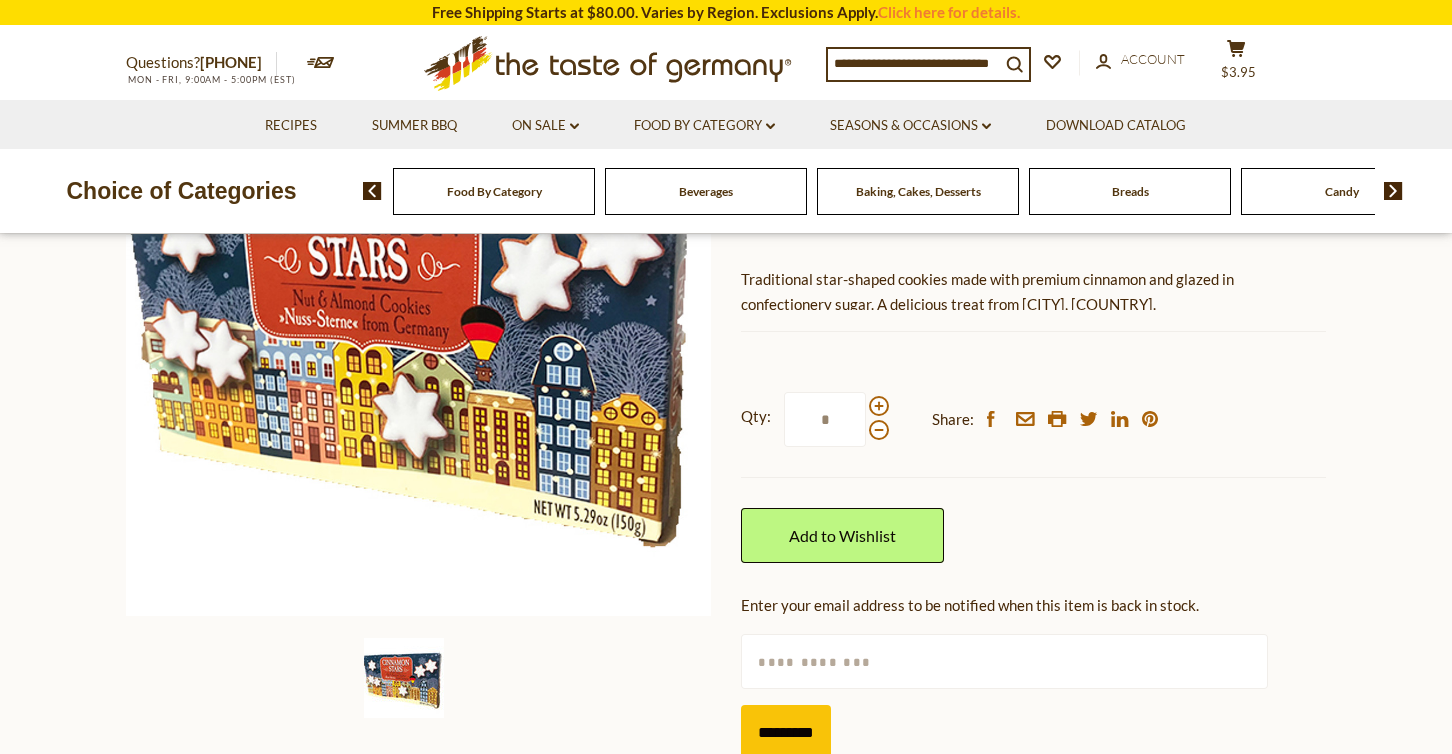 click at bounding box center (1004, 661) 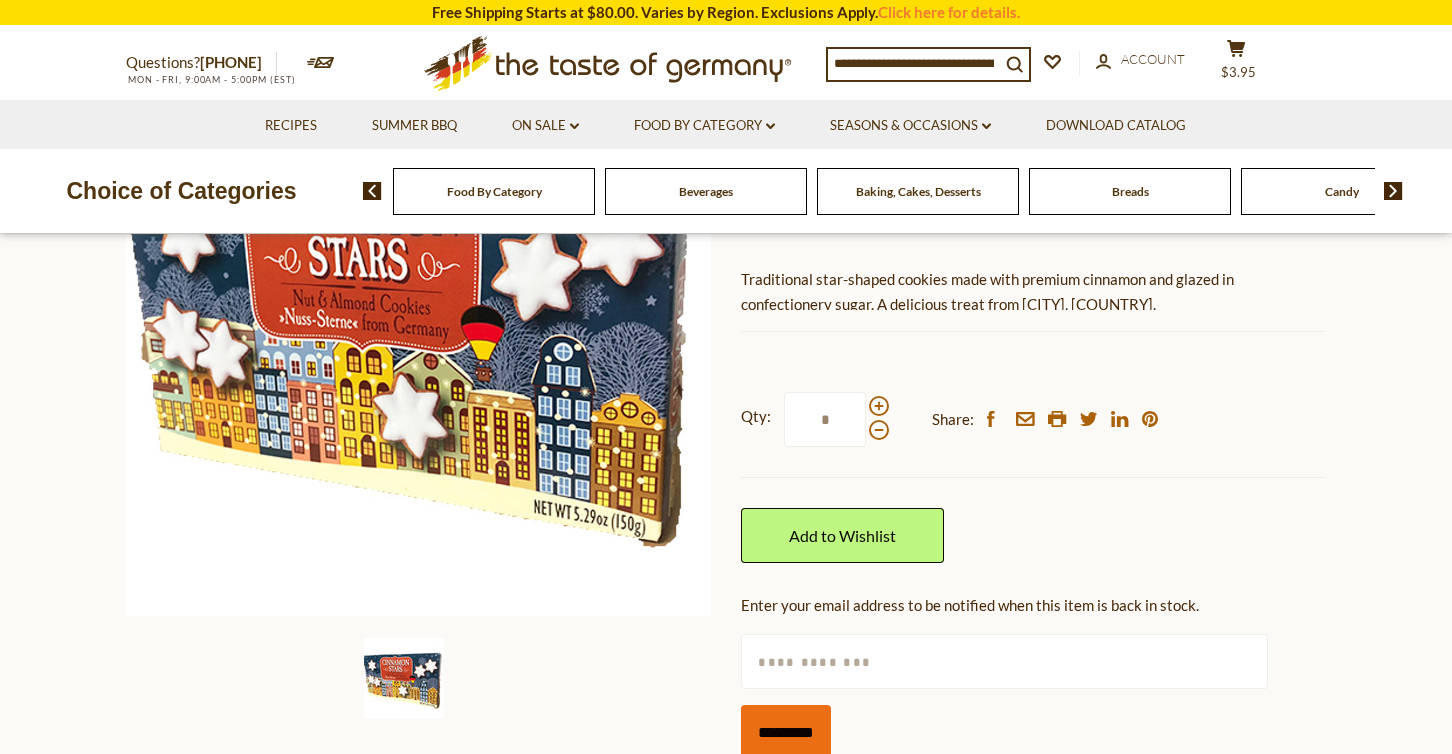 type on "**********" 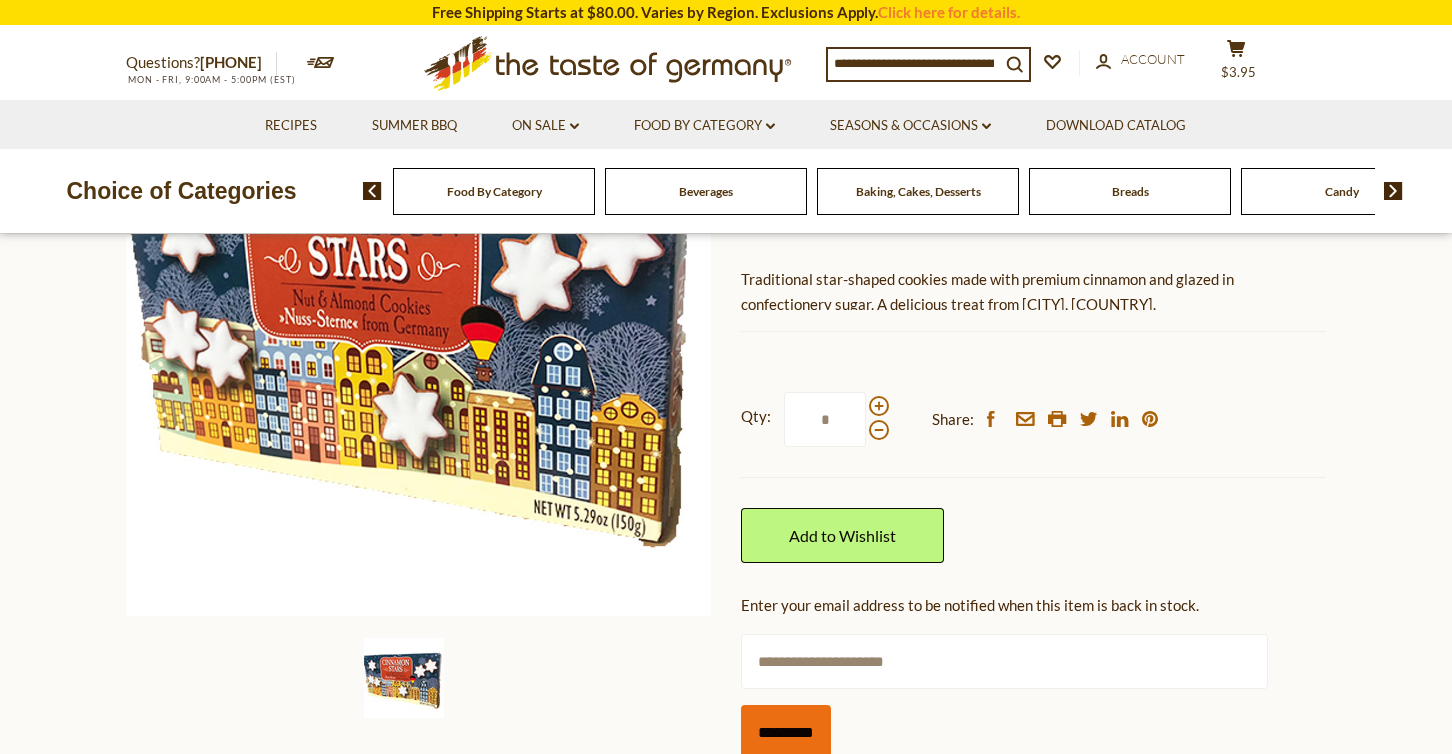 click on "*********" at bounding box center [786, 732] 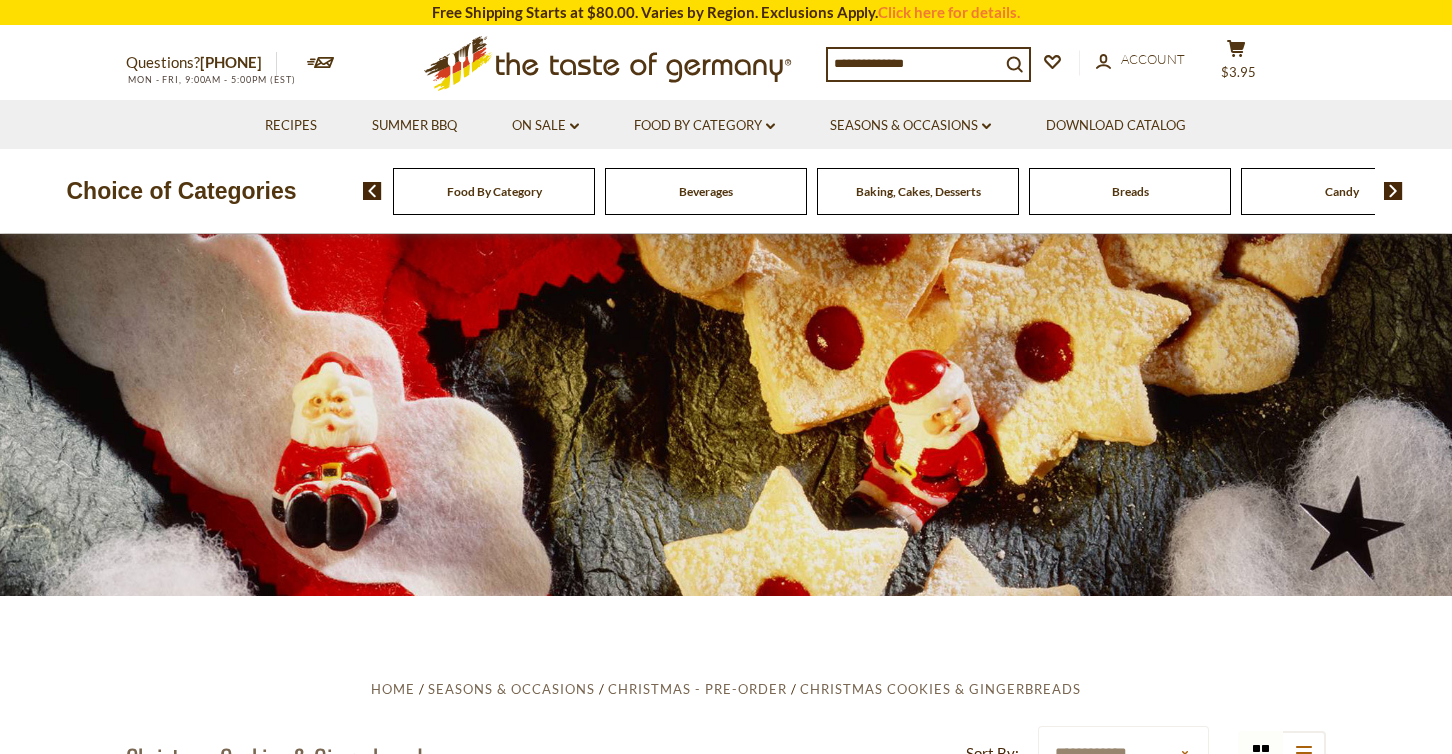 scroll, scrollTop: 2452, scrollLeft: 0, axis: vertical 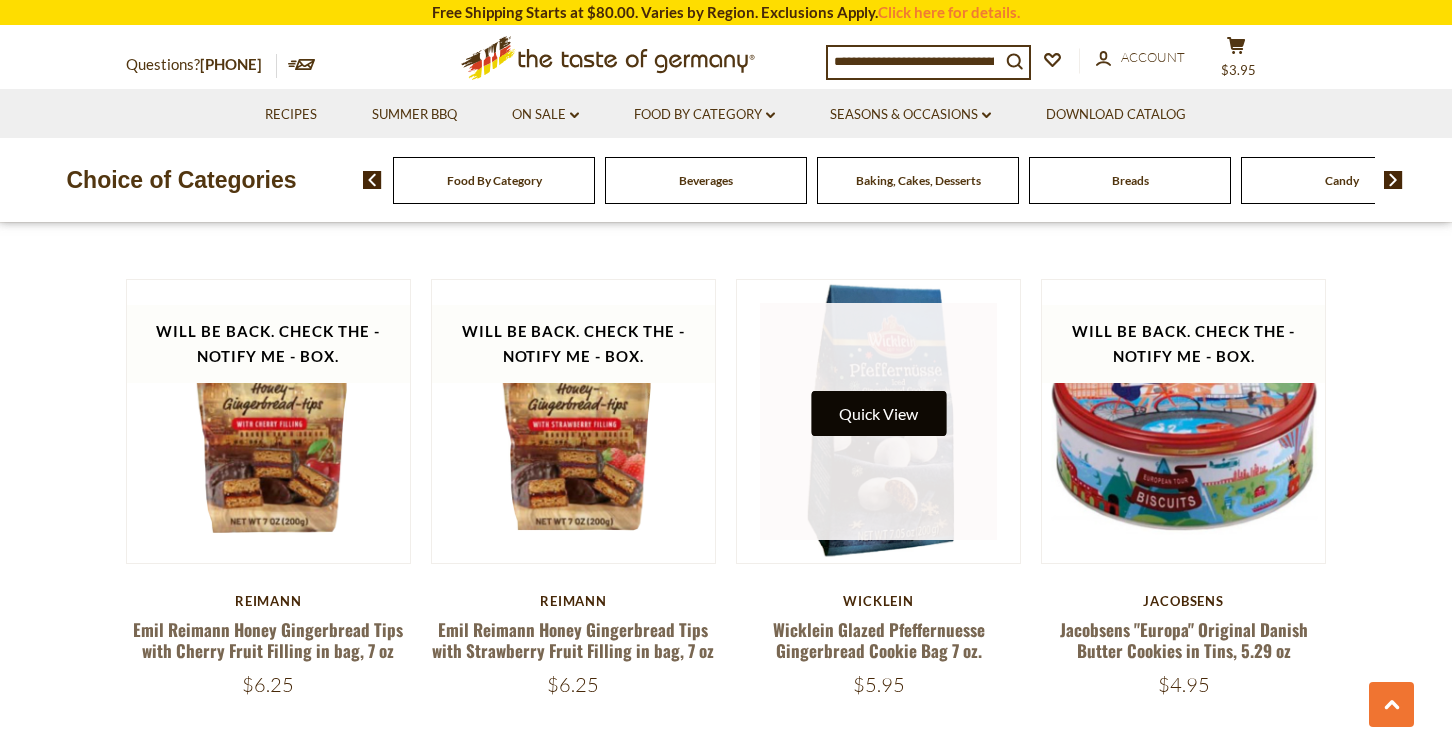 click on "Quick View" at bounding box center [878, 413] 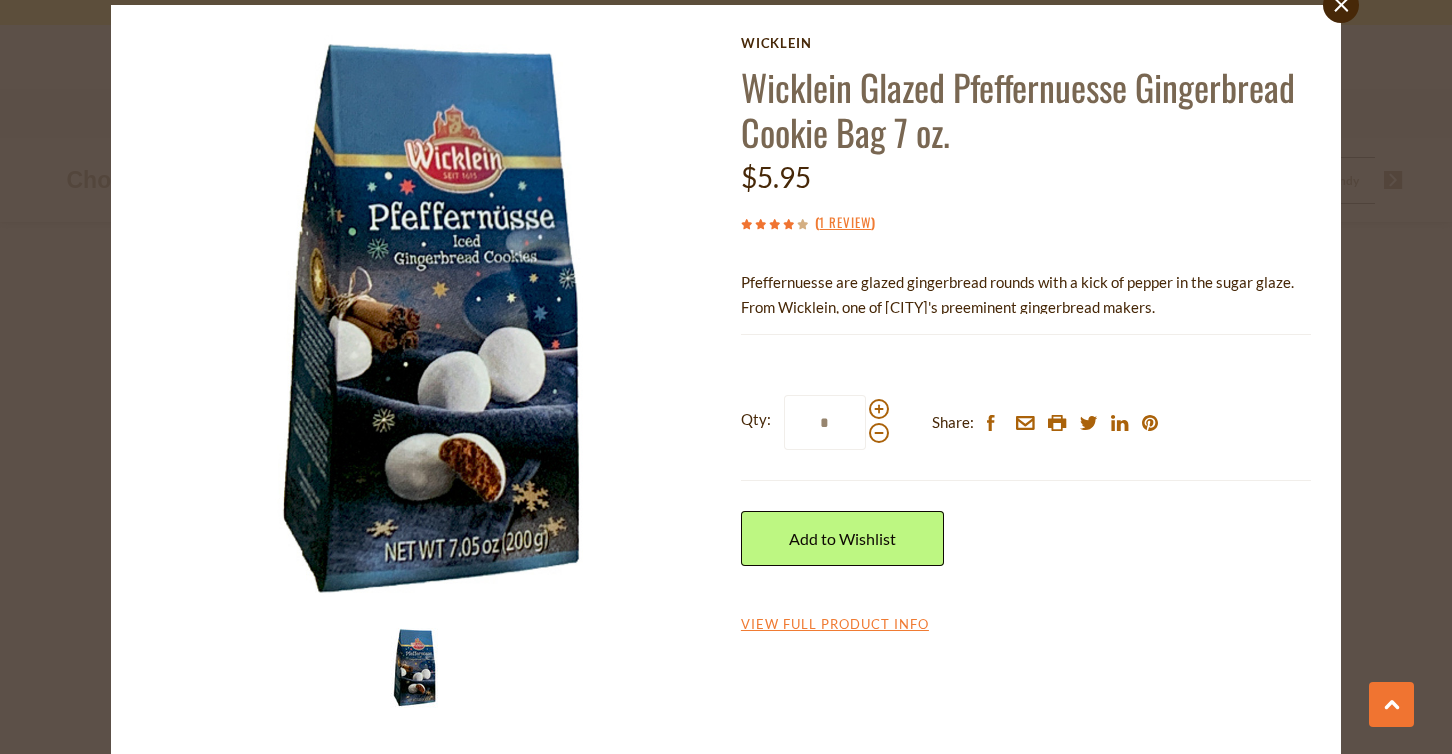 scroll, scrollTop: 68, scrollLeft: 0, axis: vertical 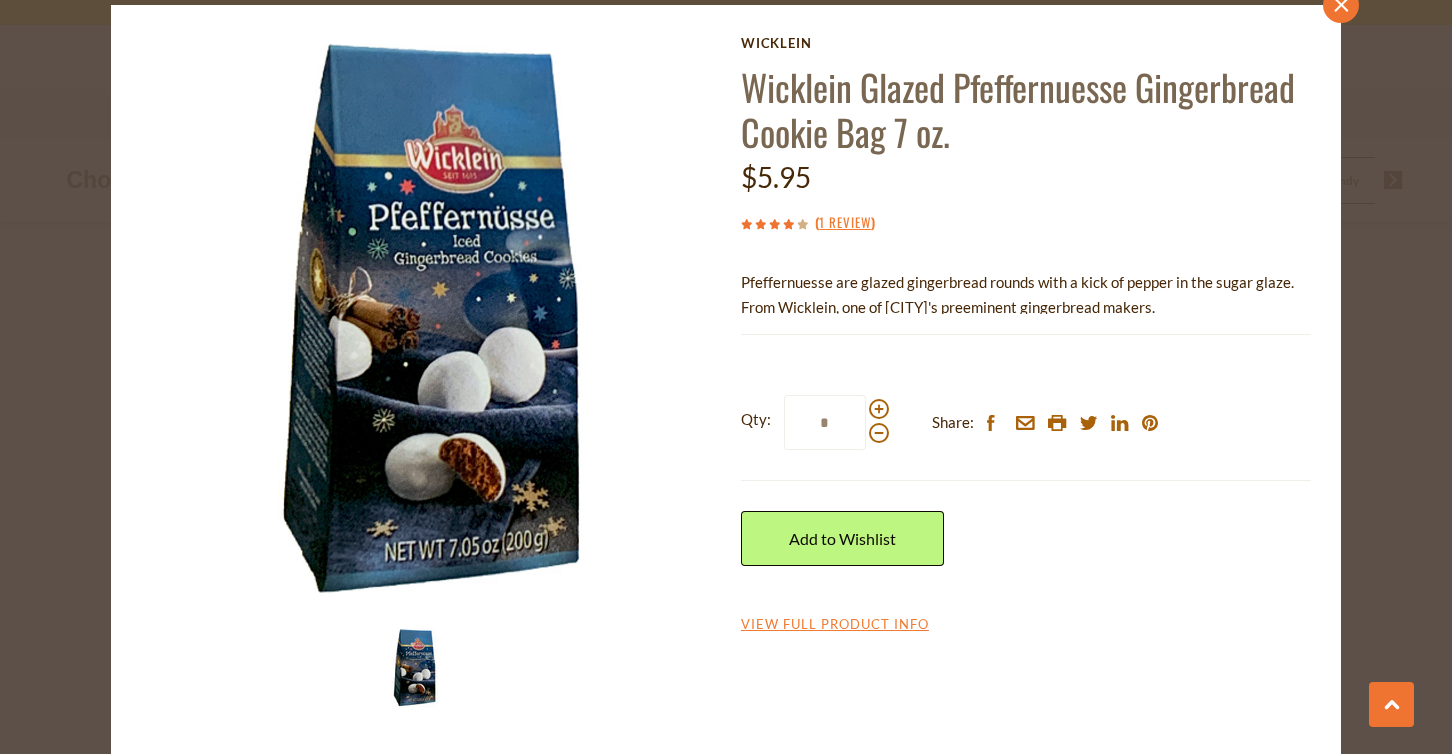 click on "close" 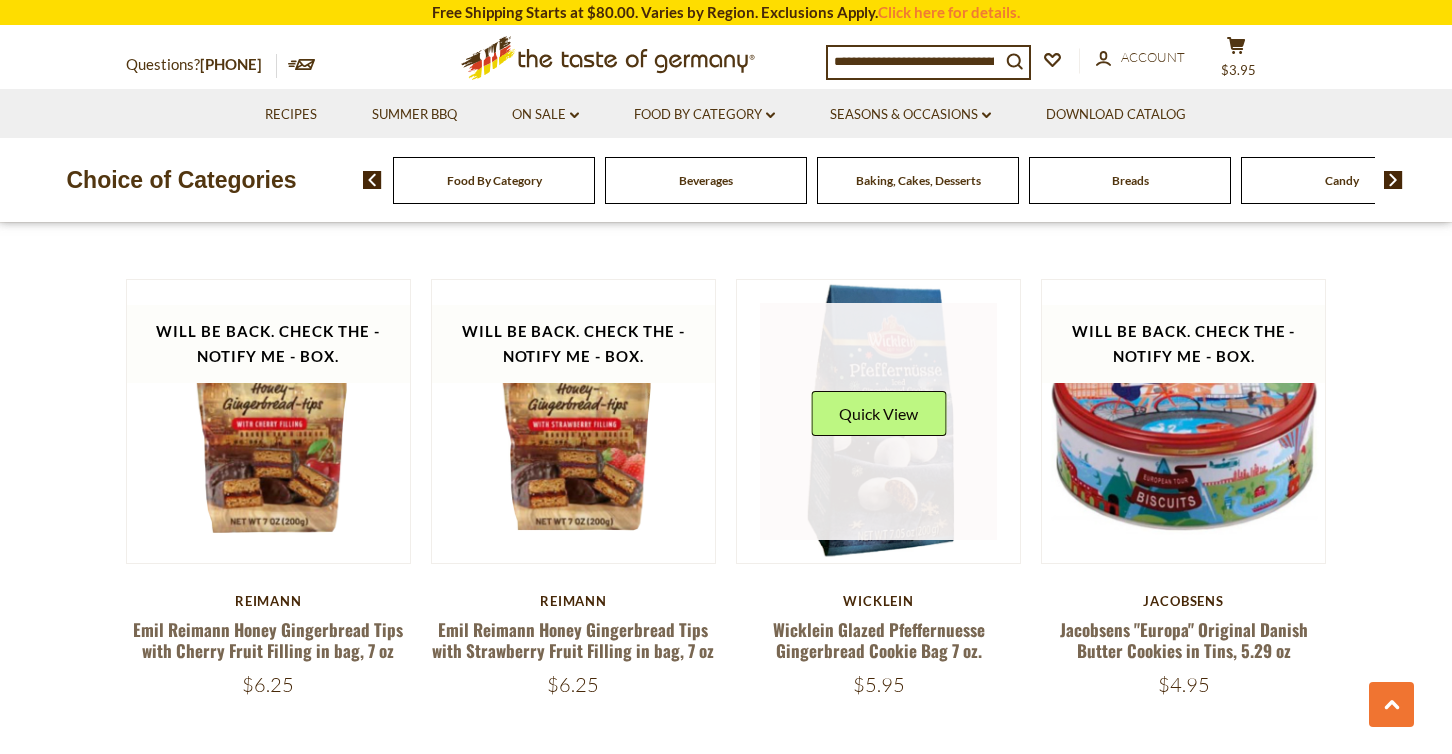 click at bounding box center (878, 421) 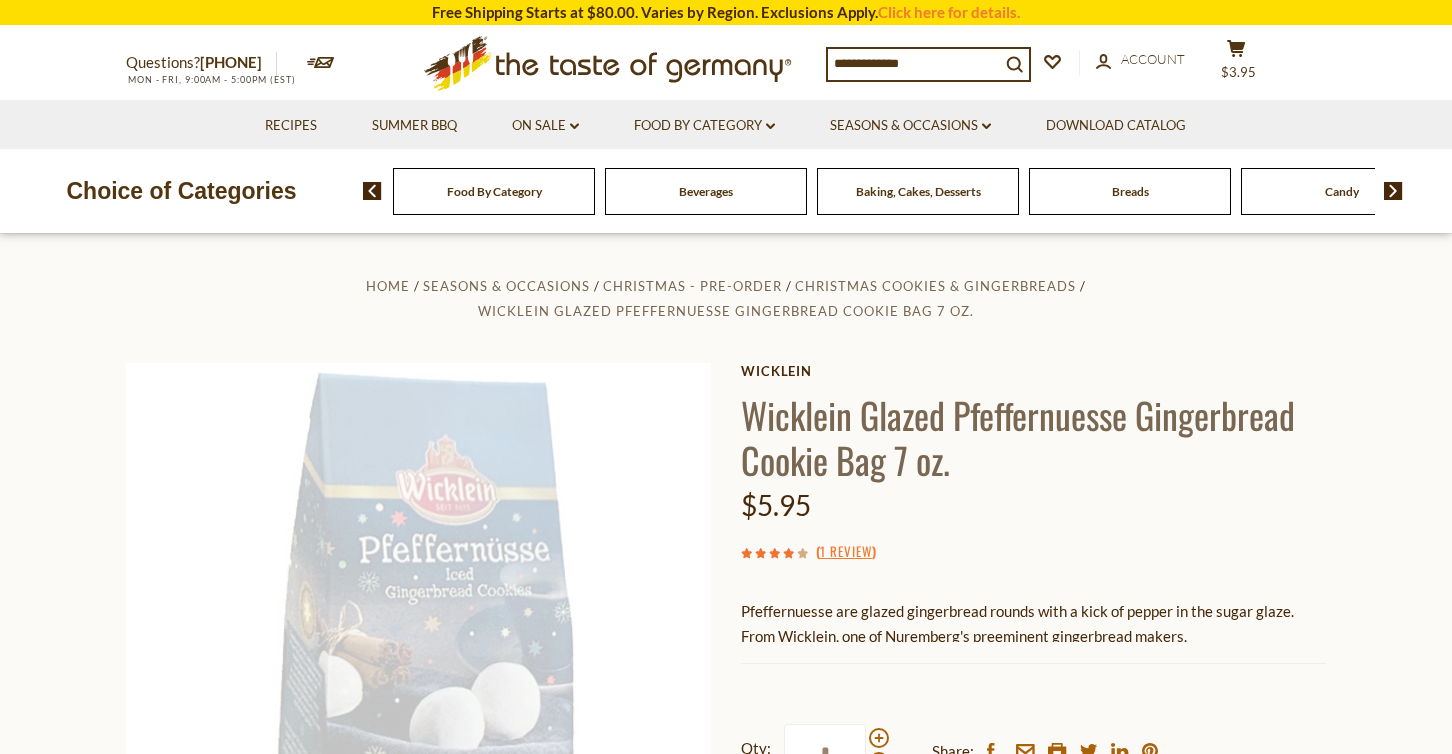 scroll, scrollTop: 156, scrollLeft: 0, axis: vertical 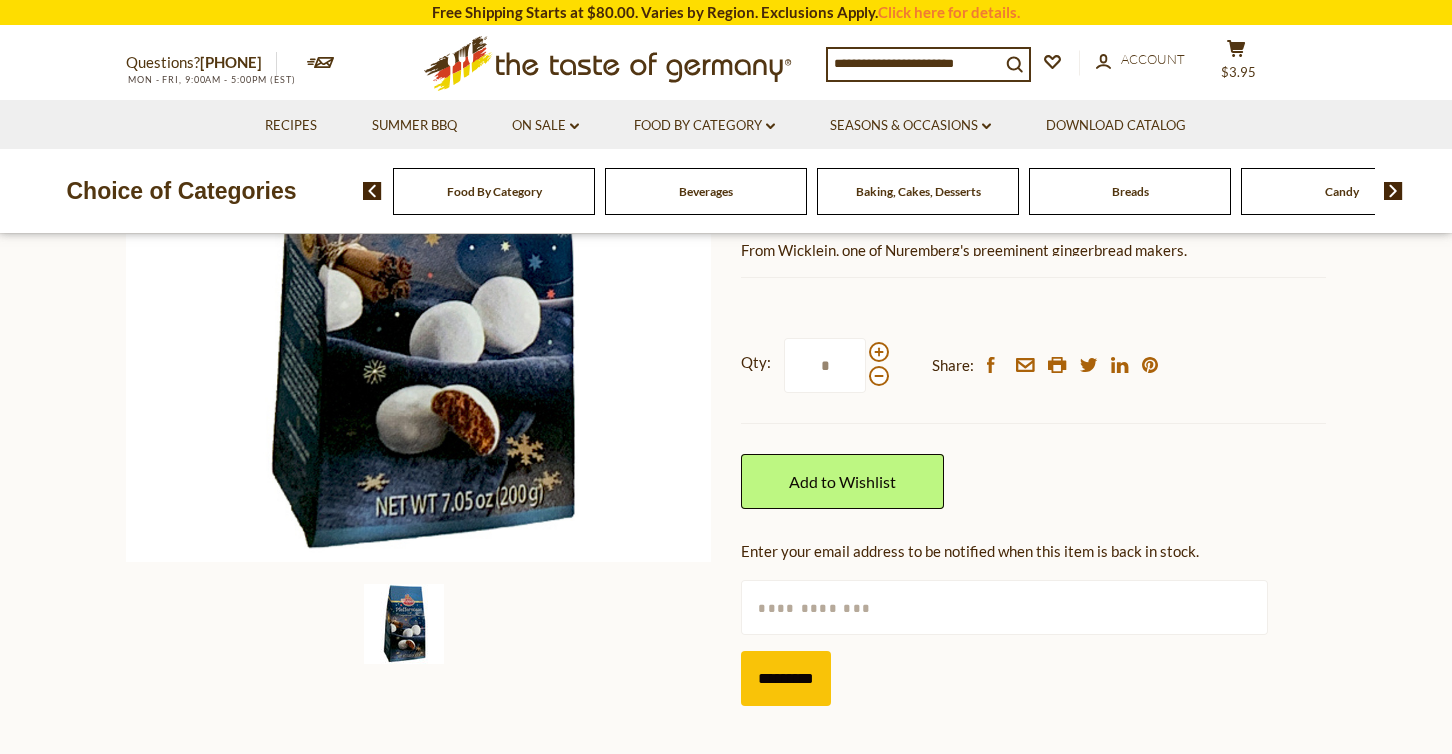 click at bounding box center (1004, 607) 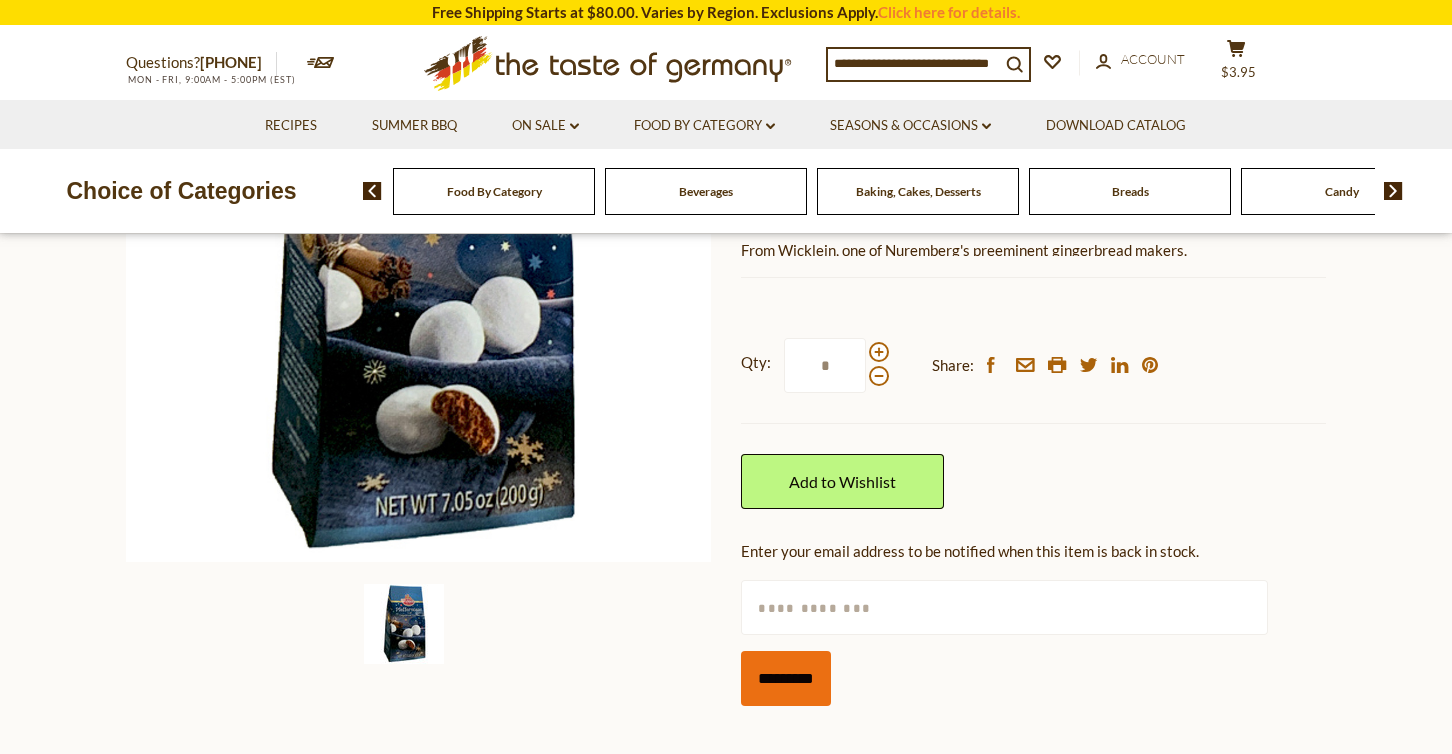 type on "**********" 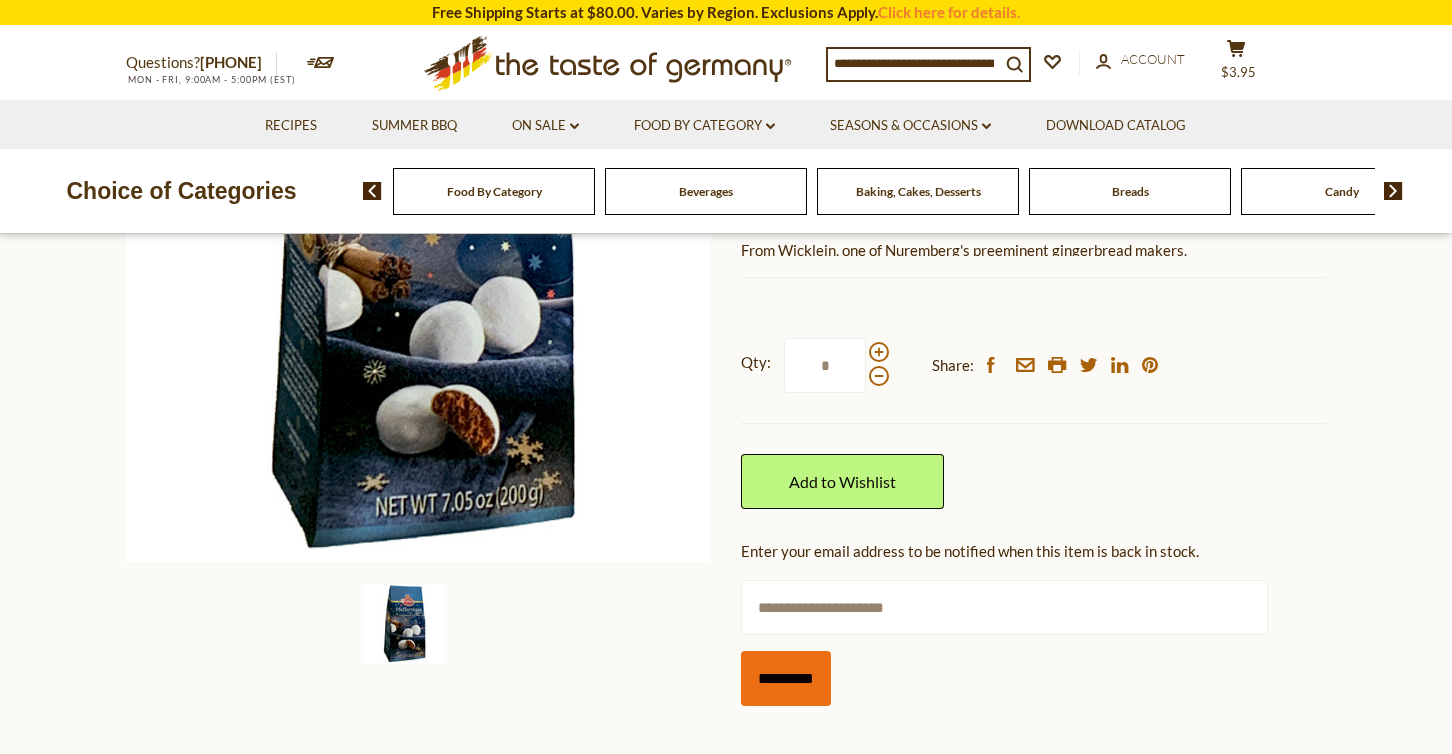 click on "*********" at bounding box center [786, 678] 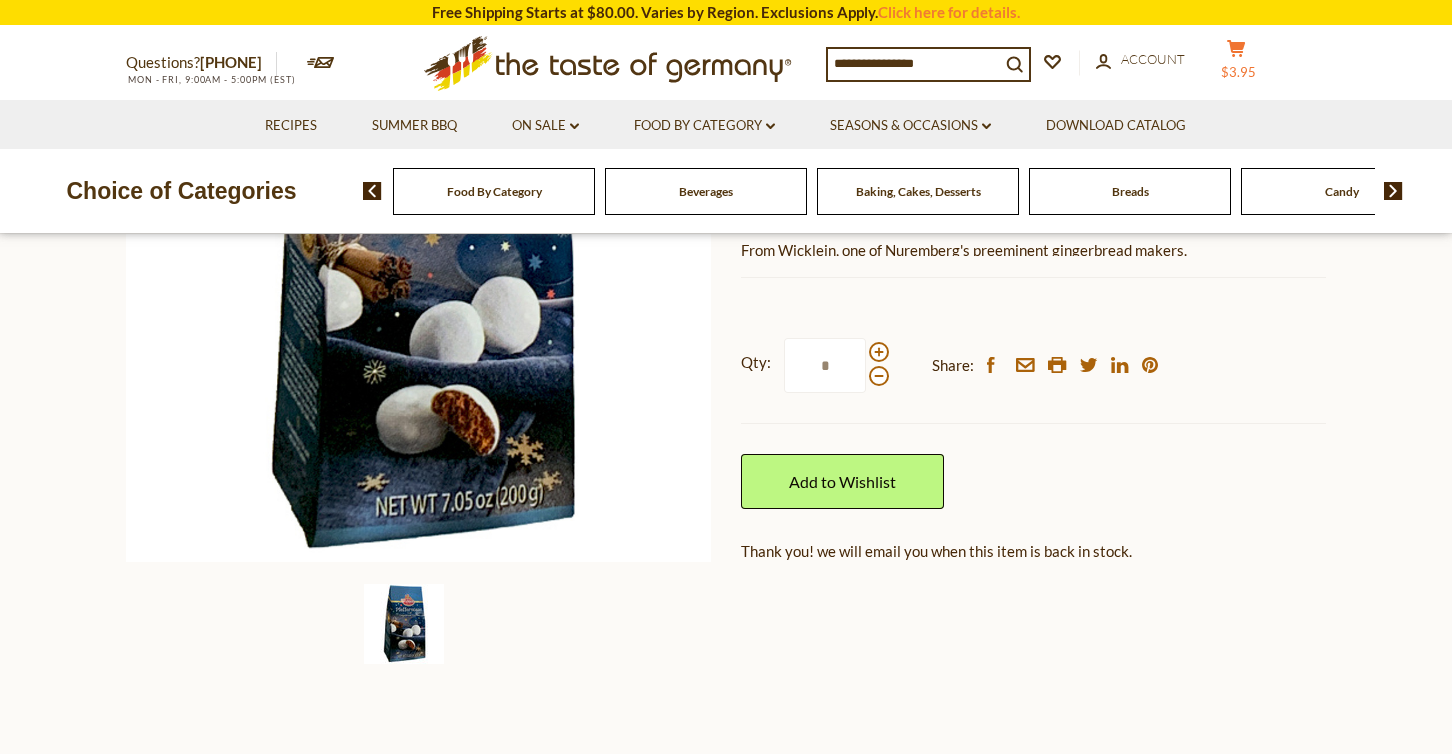 click on "$3.95" at bounding box center [1238, 72] 